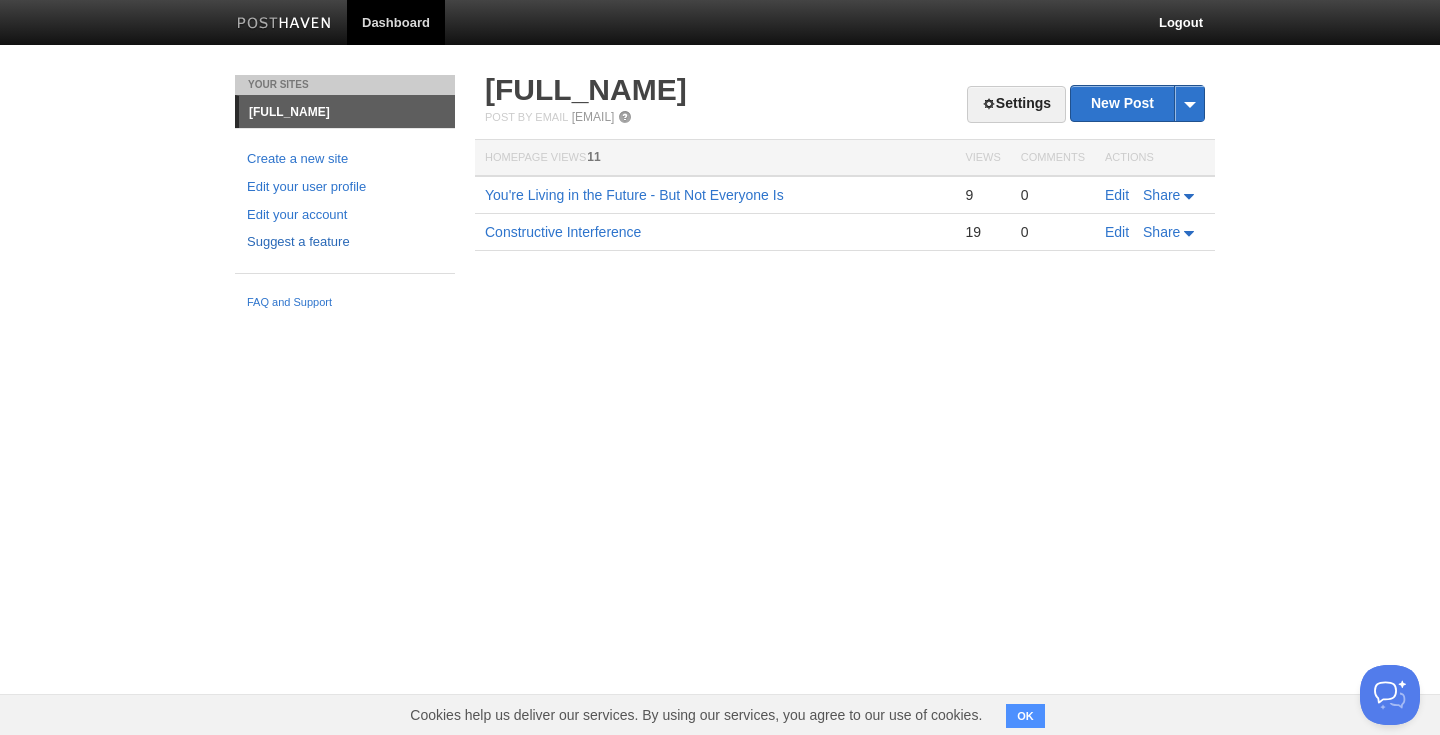 scroll, scrollTop: 0, scrollLeft: 0, axis: both 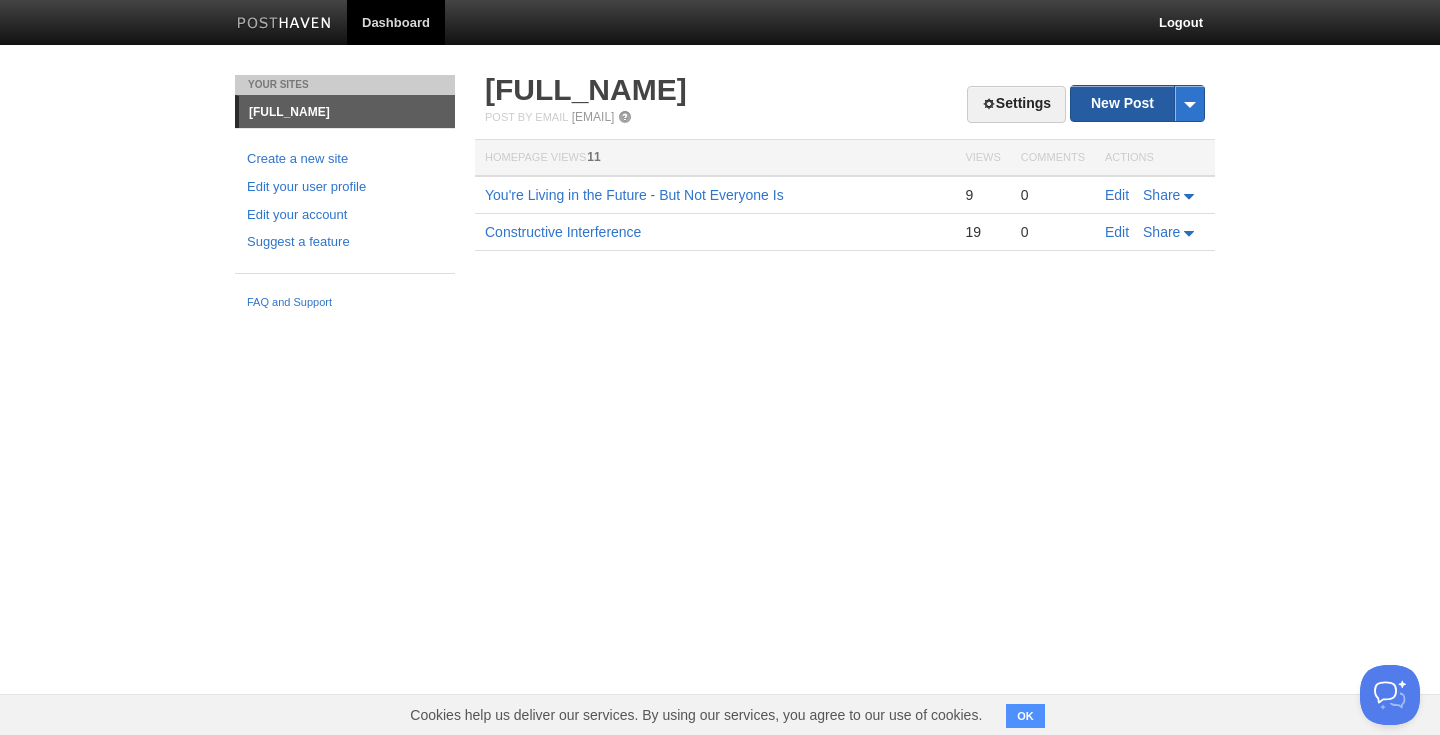 click on "New Post" at bounding box center [1137, 103] 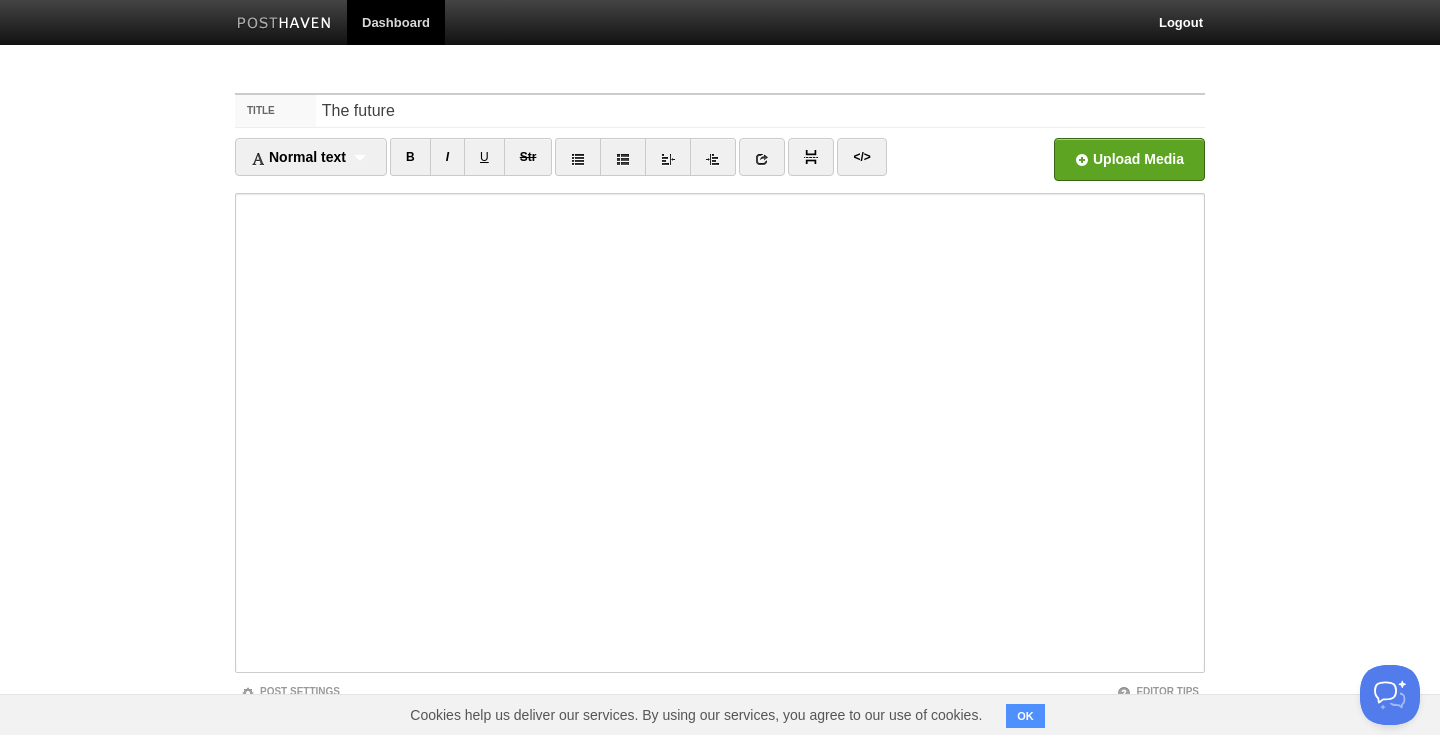click on "The future" at bounding box center [760, 111] 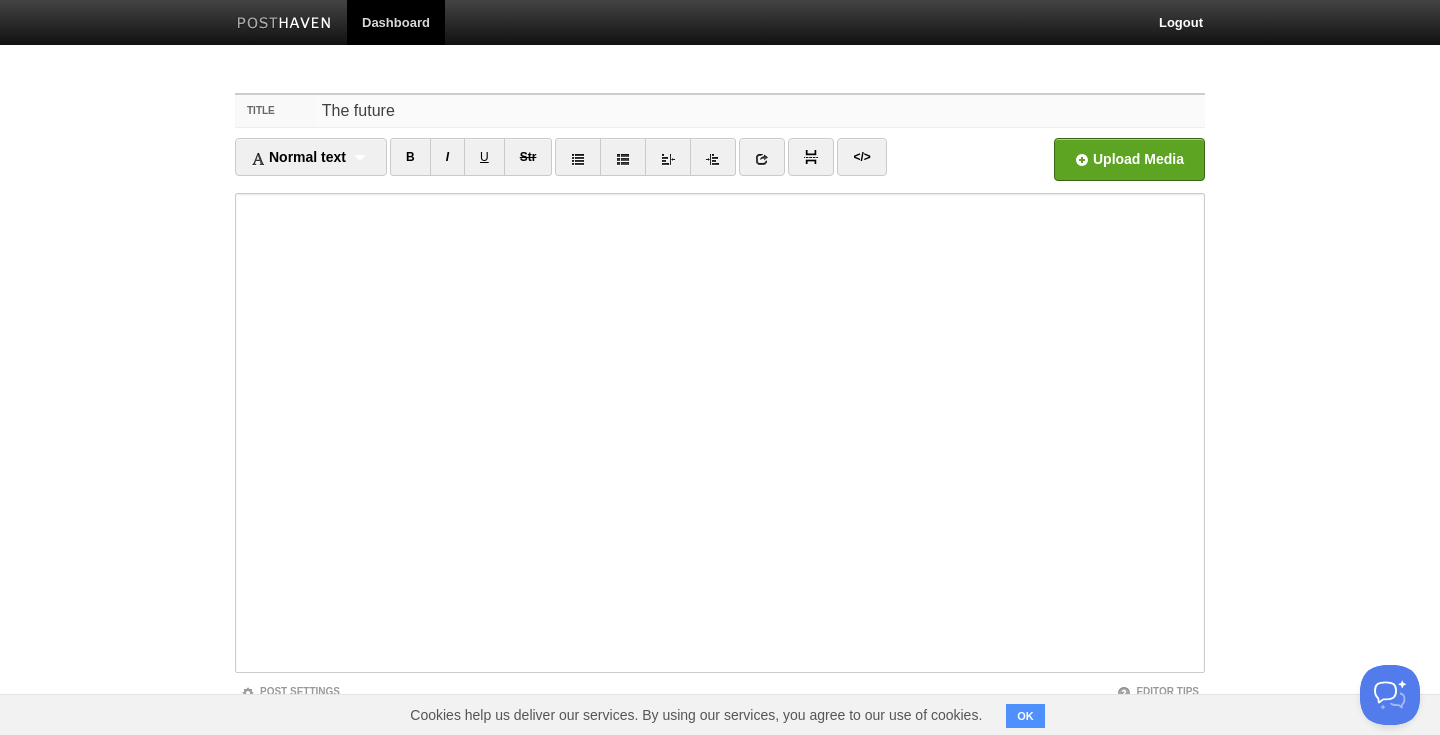 click on "The future" at bounding box center [760, 111] 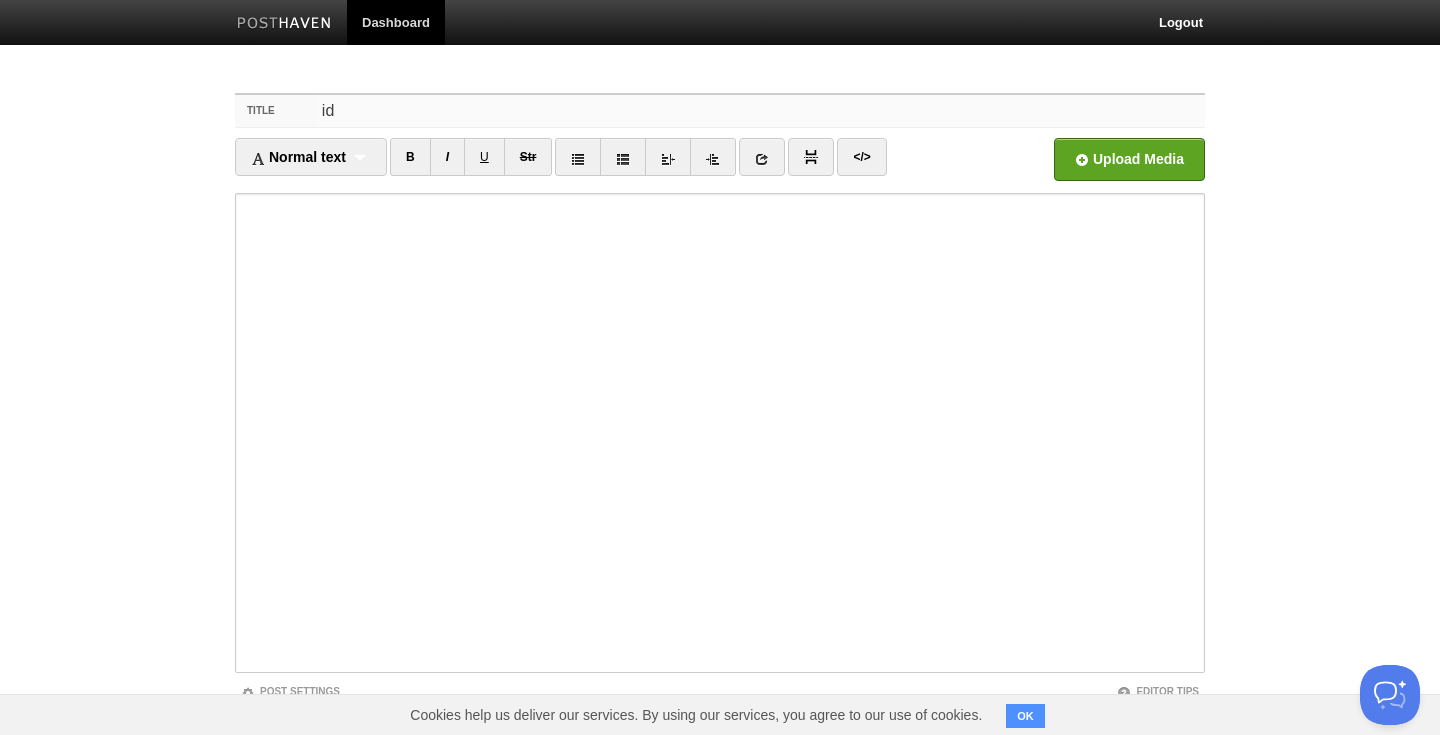 type on "i" 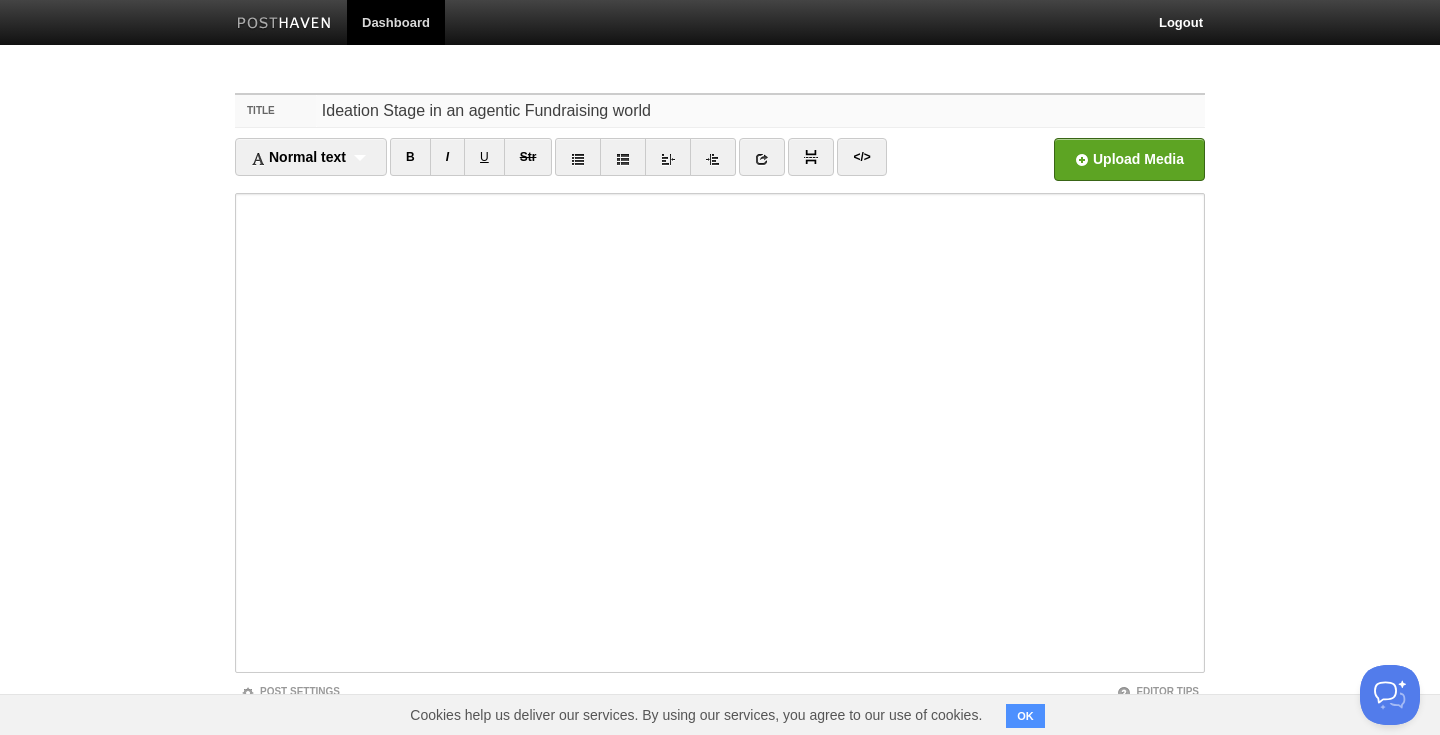 click on "Ideation Stage in an agentic Fundraising world" at bounding box center (760, 111) 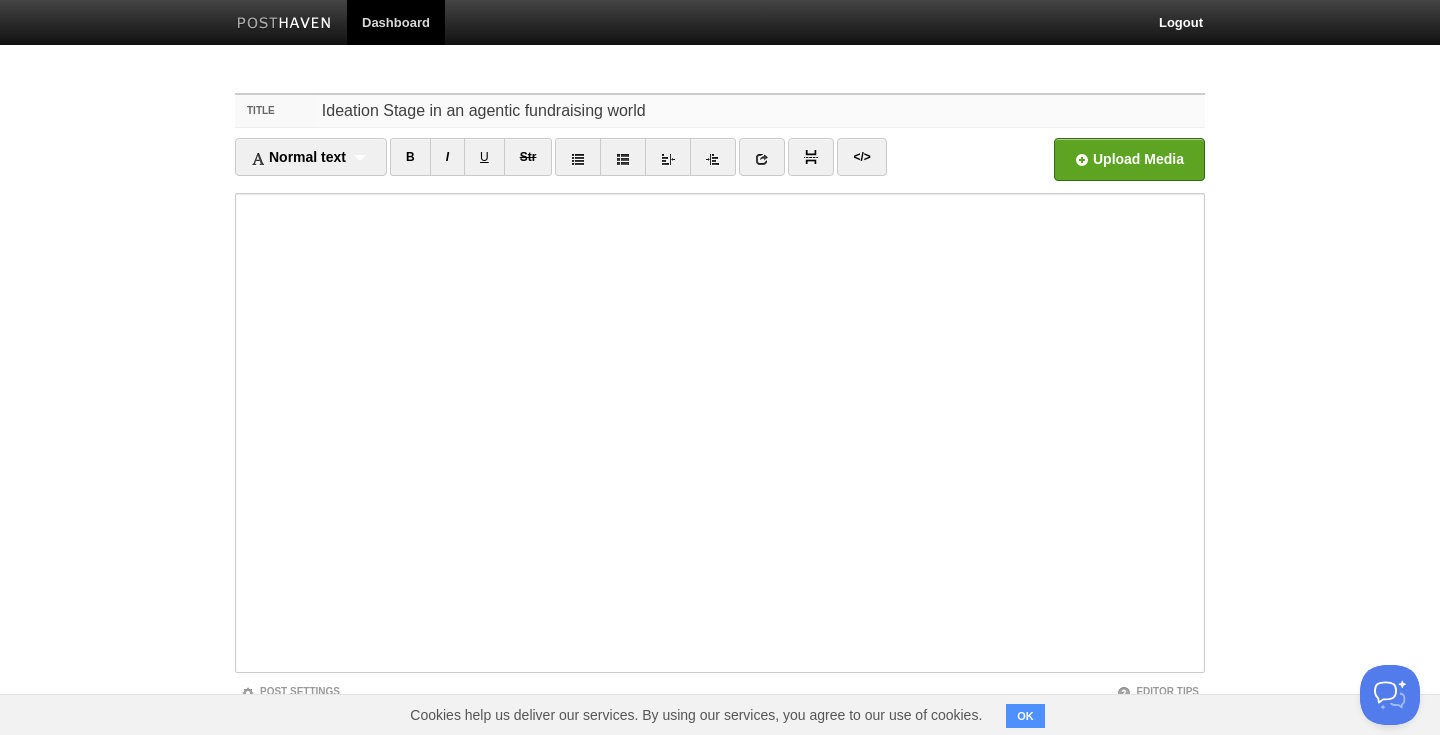 type on "Ideation Stage in an agentic fundraising world" 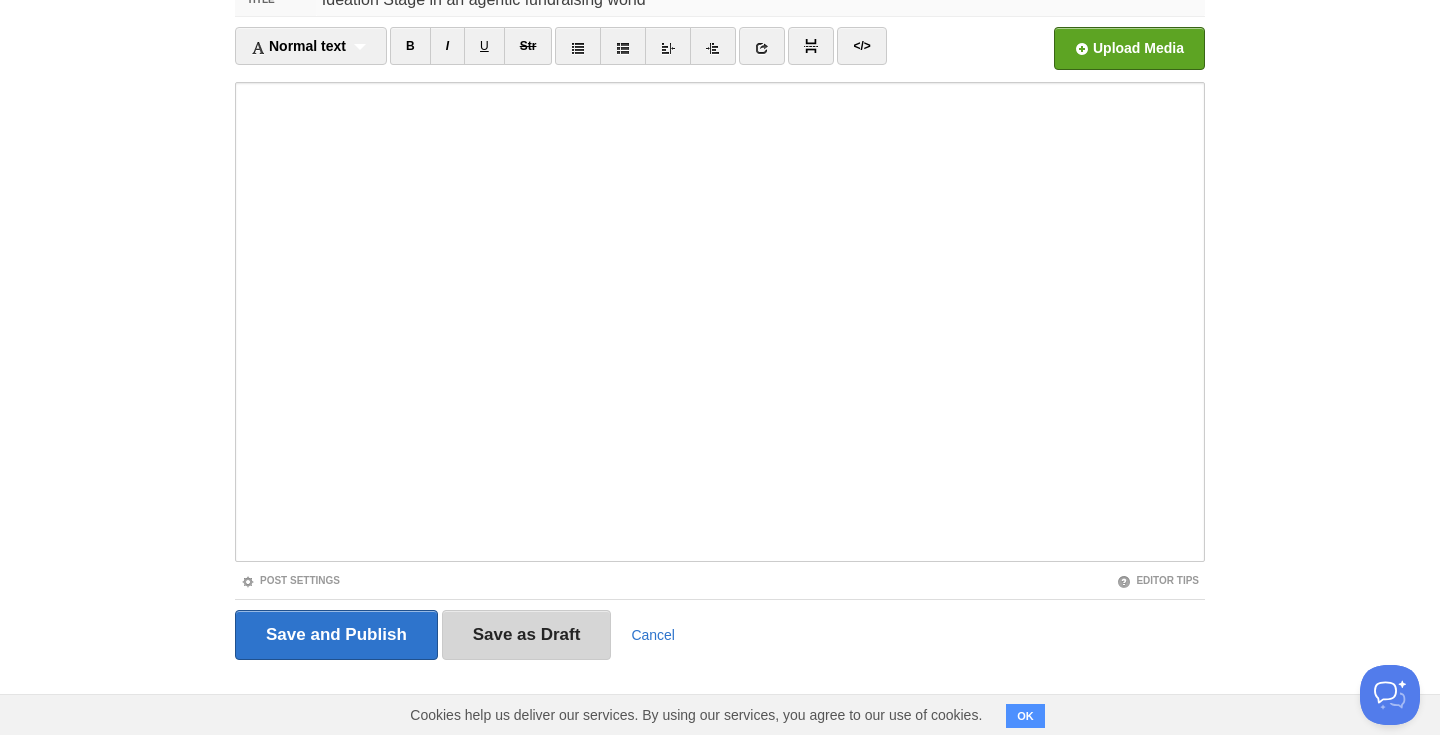 scroll, scrollTop: 110, scrollLeft: 0, axis: vertical 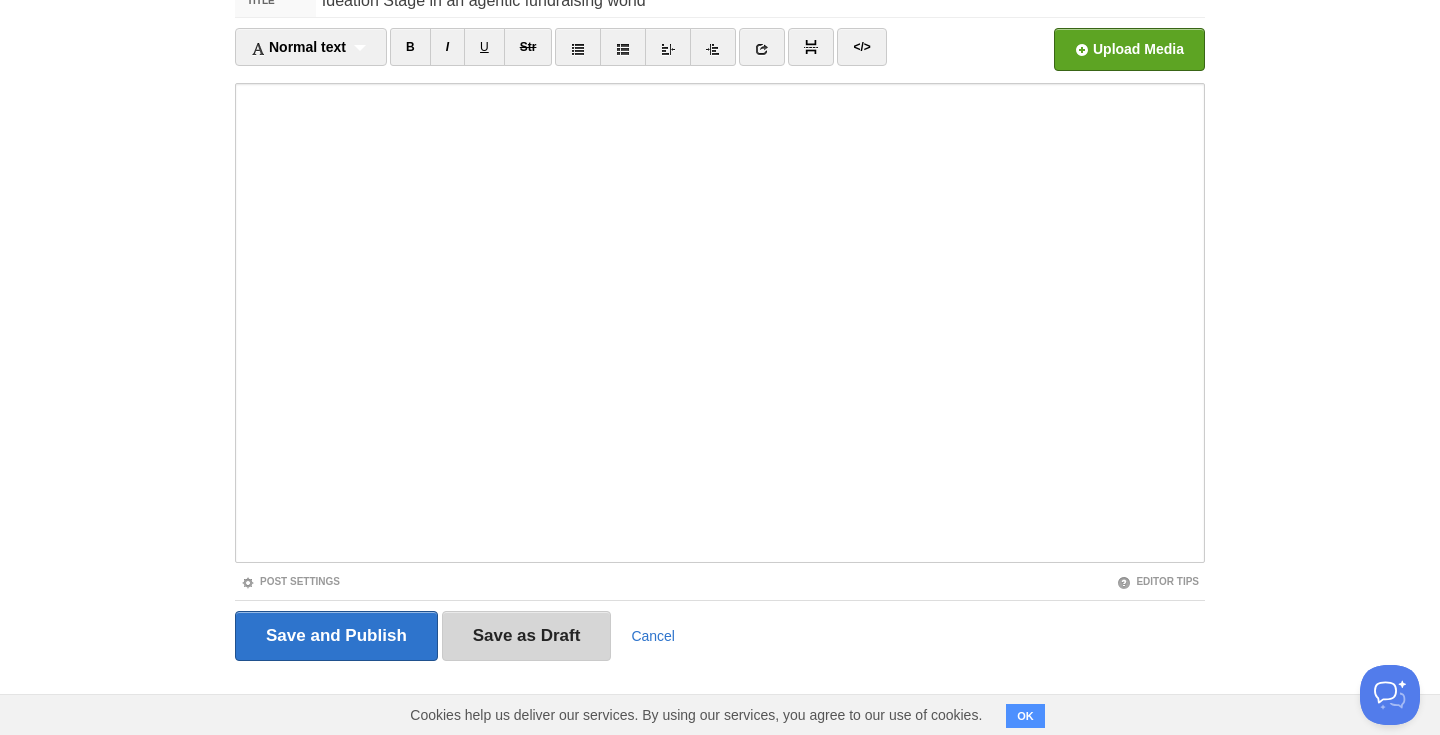 click on "Save as Draft" at bounding box center (527, 636) 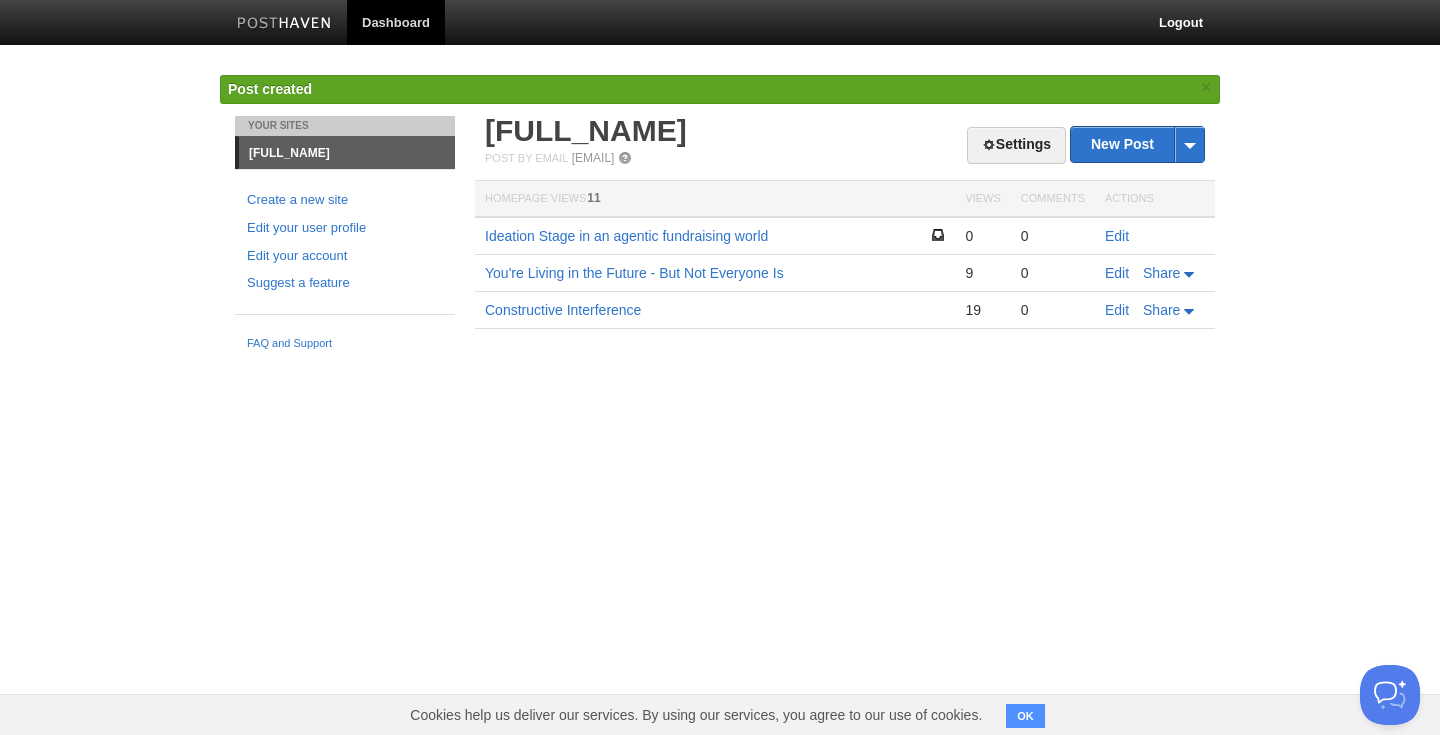 scroll, scrollTop: 0, scrollLeft: 0, axis: both 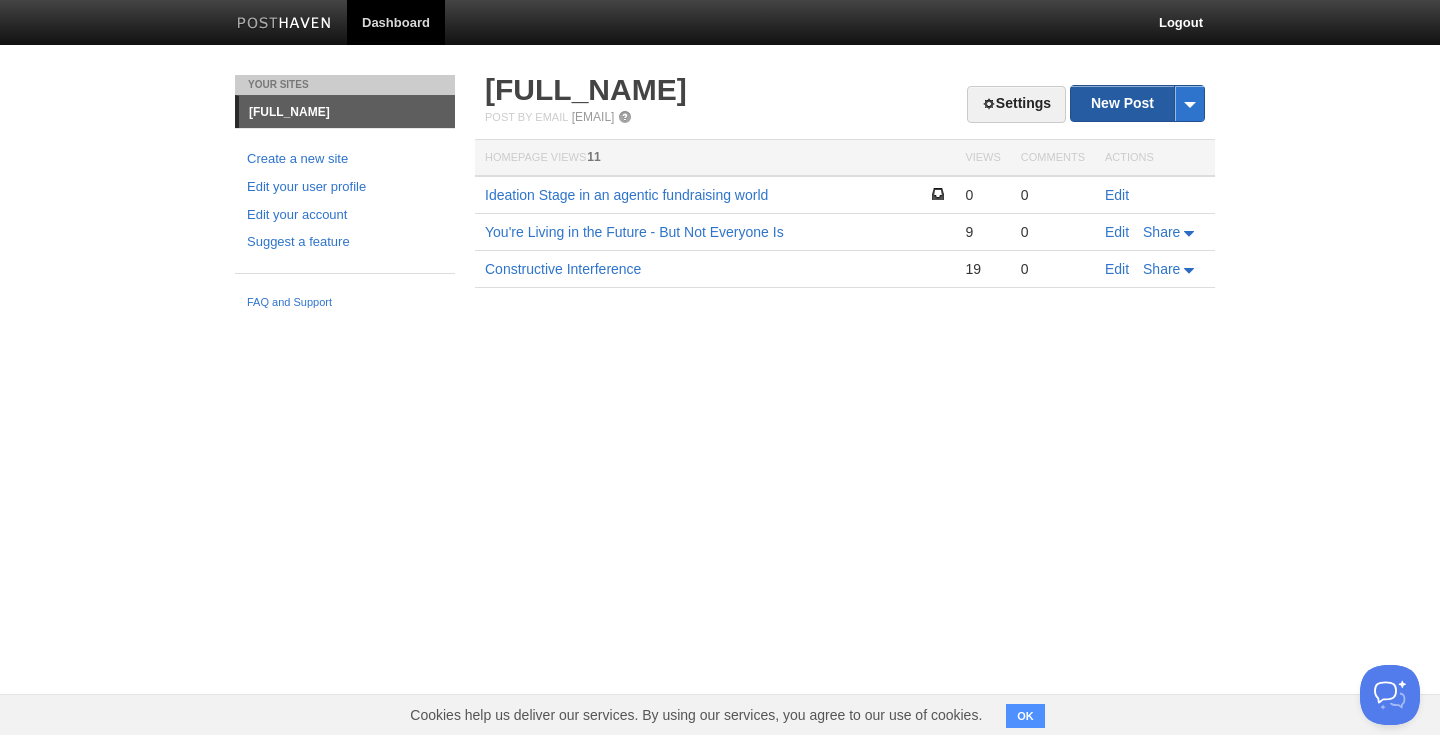 click on "New Post" at bounding box center (1137, 103) 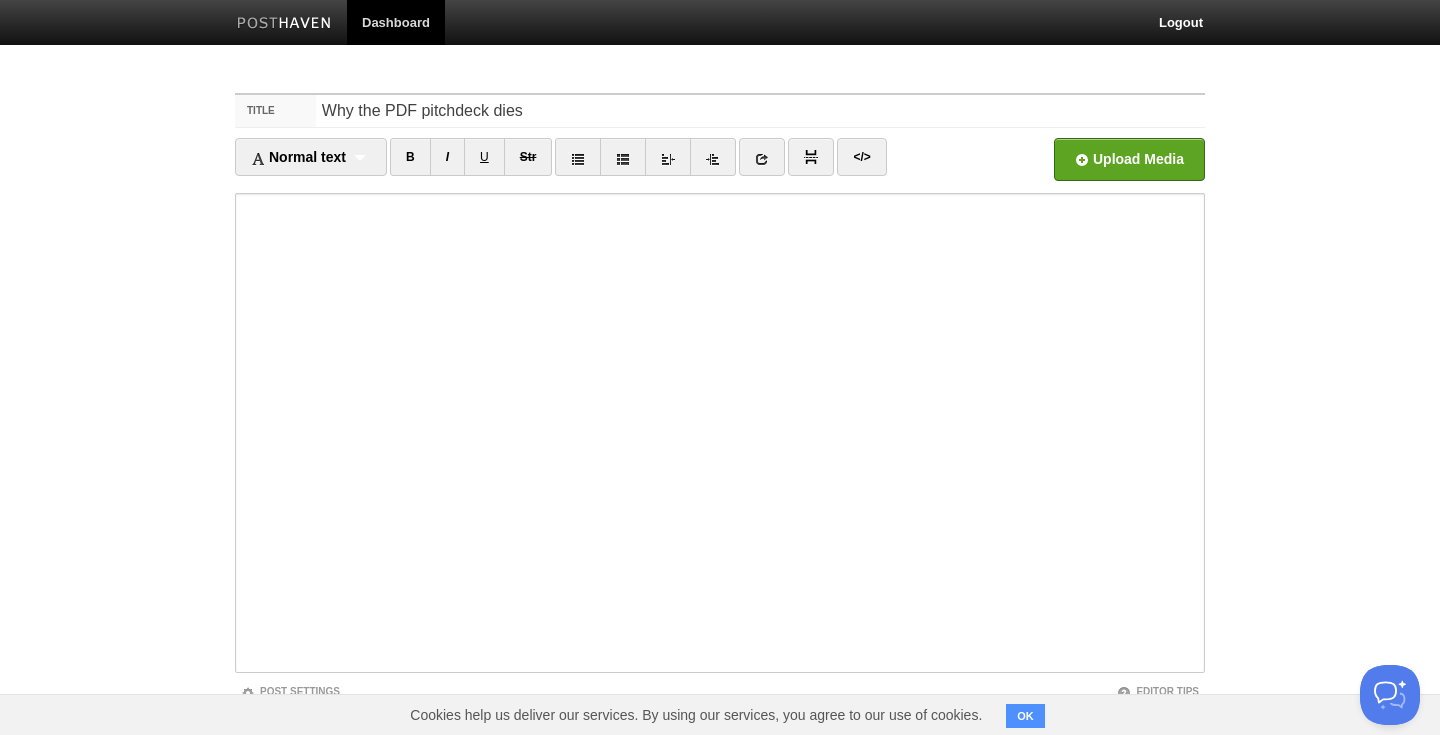 drag, startPoint x: 411, startPoint y: 113, endPoint x: 384, endPoint y: 113, distance: 27 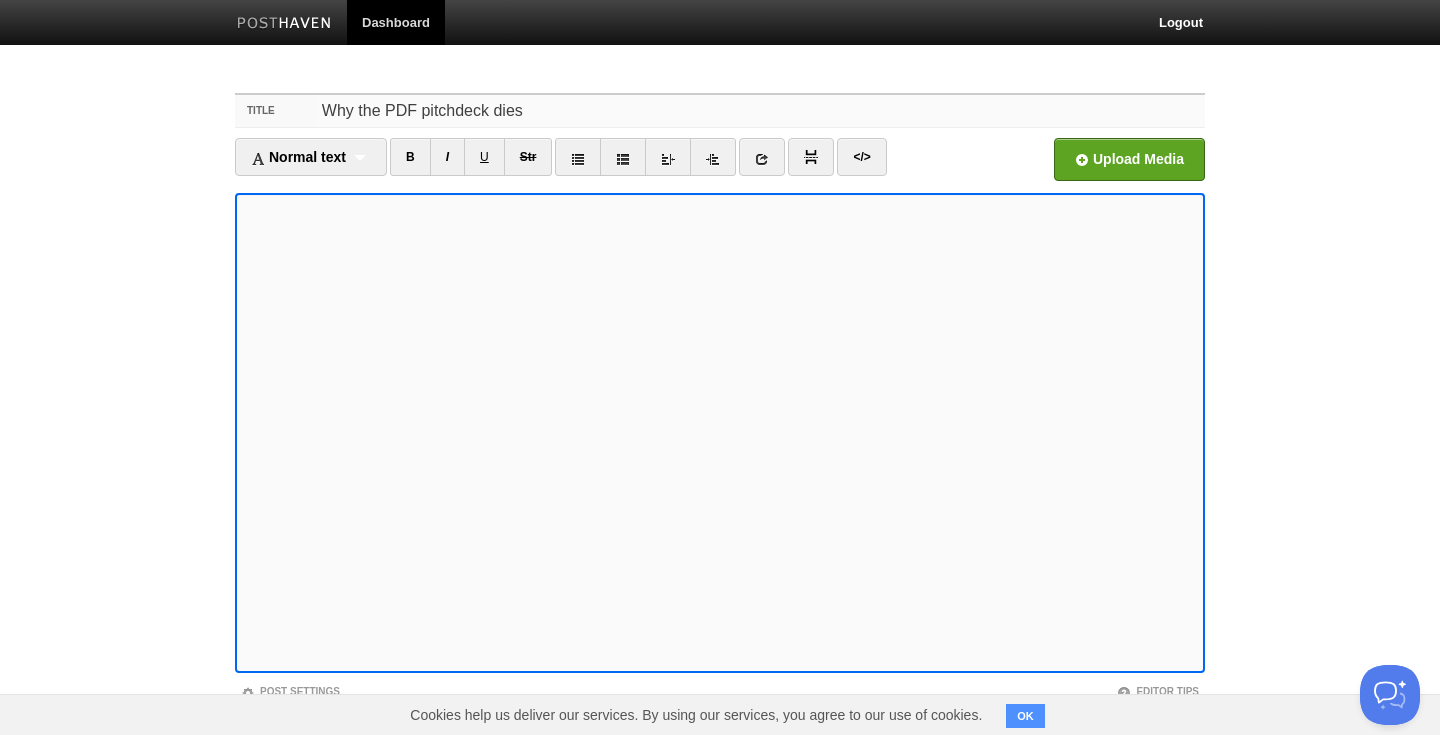click on "Why the PDF pitchdeck dies" at bounding box center (760, 111) 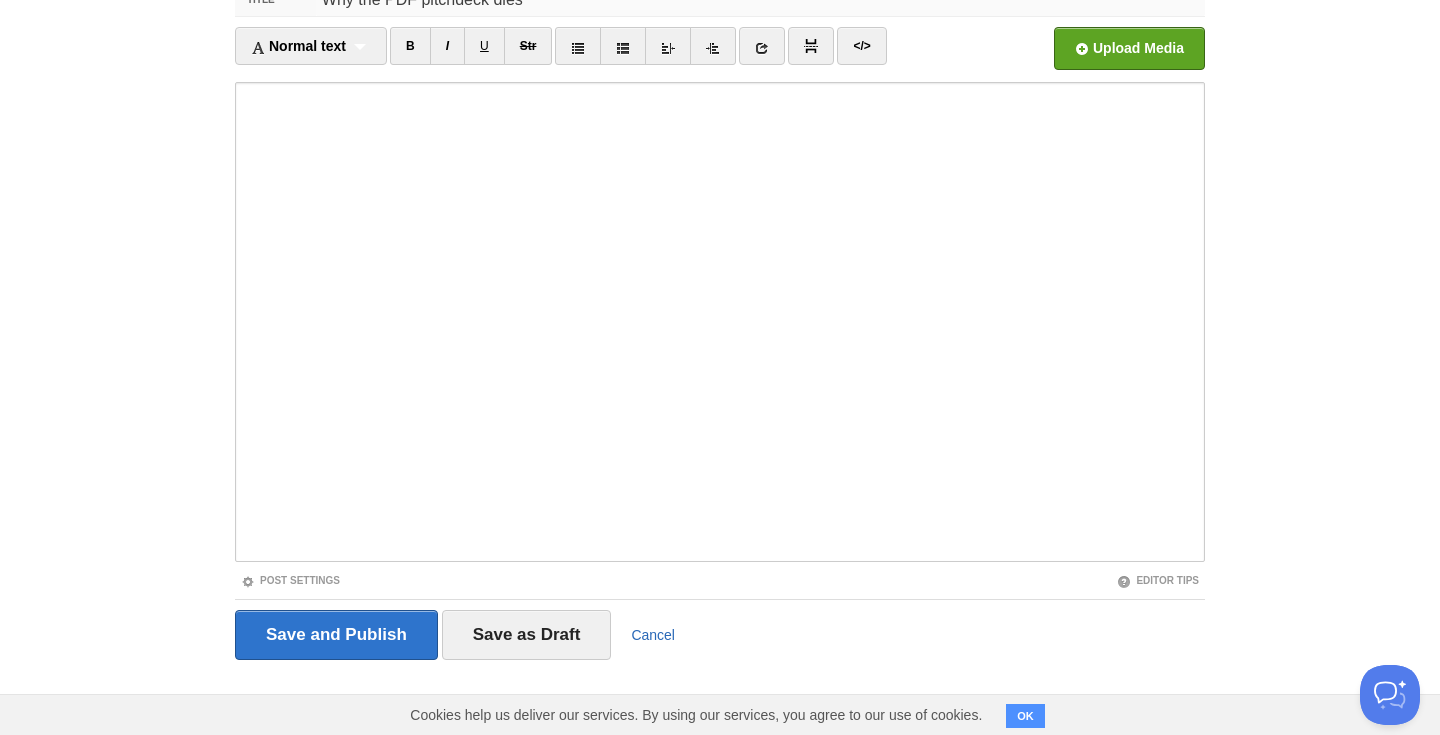 scroll, scrollTop: 110, scrollLeft: 0, axis: vertical 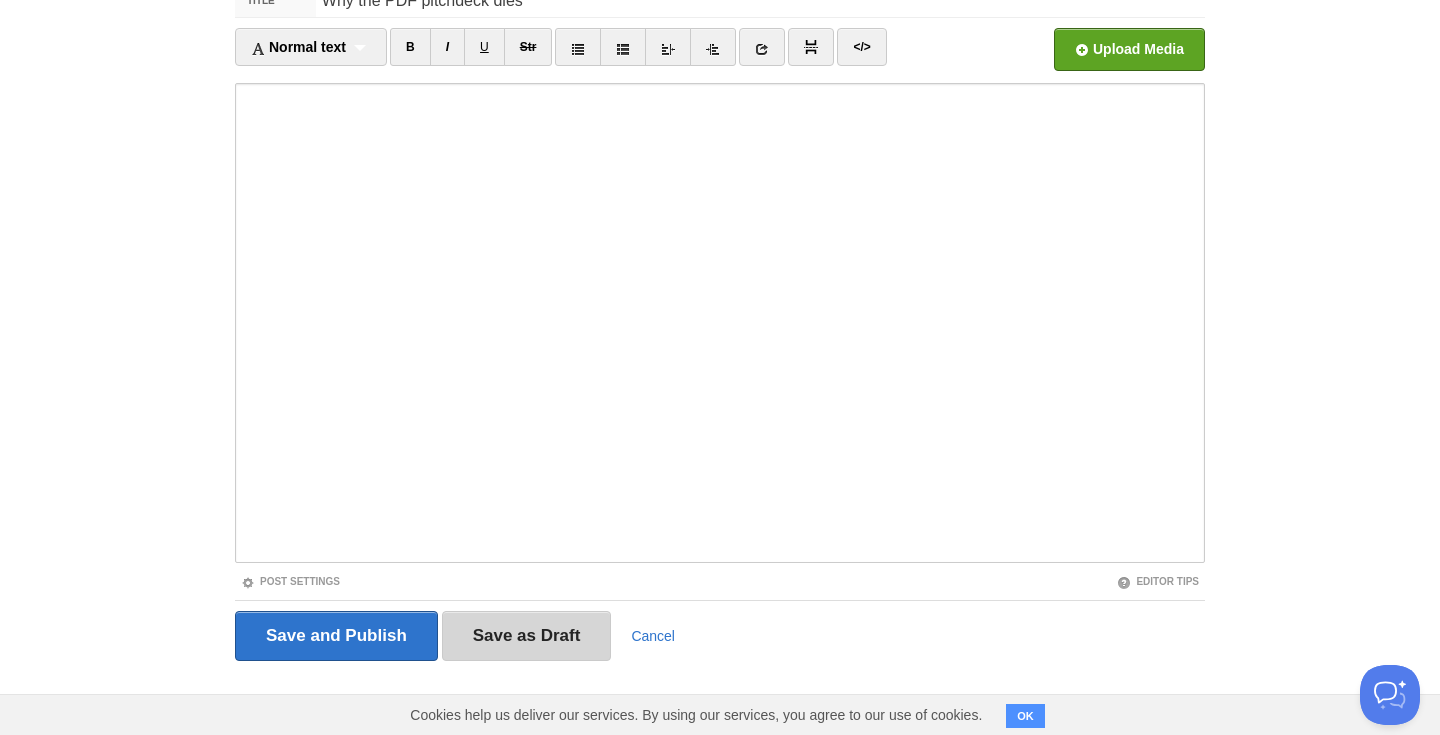 click on "Save as Draft" at bounding box center (527, 636) 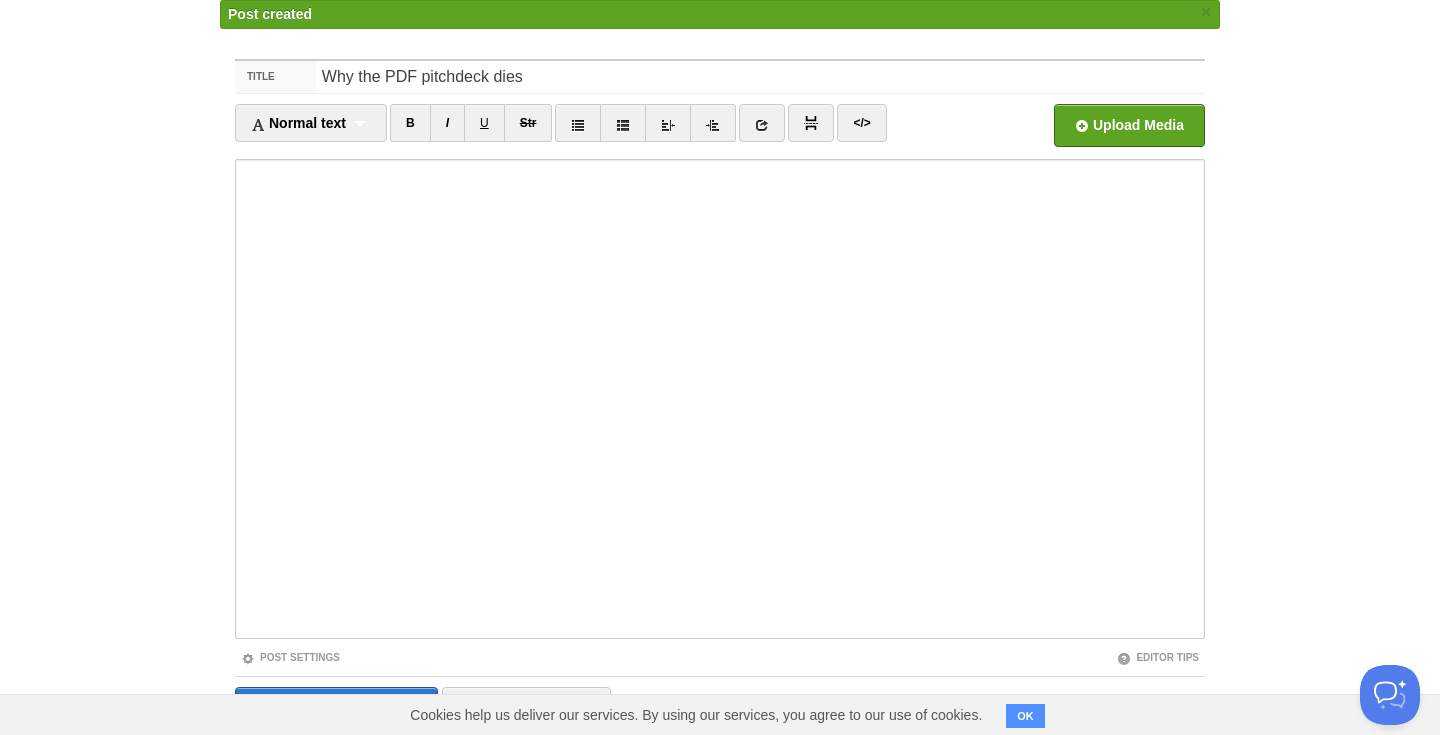 scroll, scrollTop: 0, scrollLeft: 0, axis: both 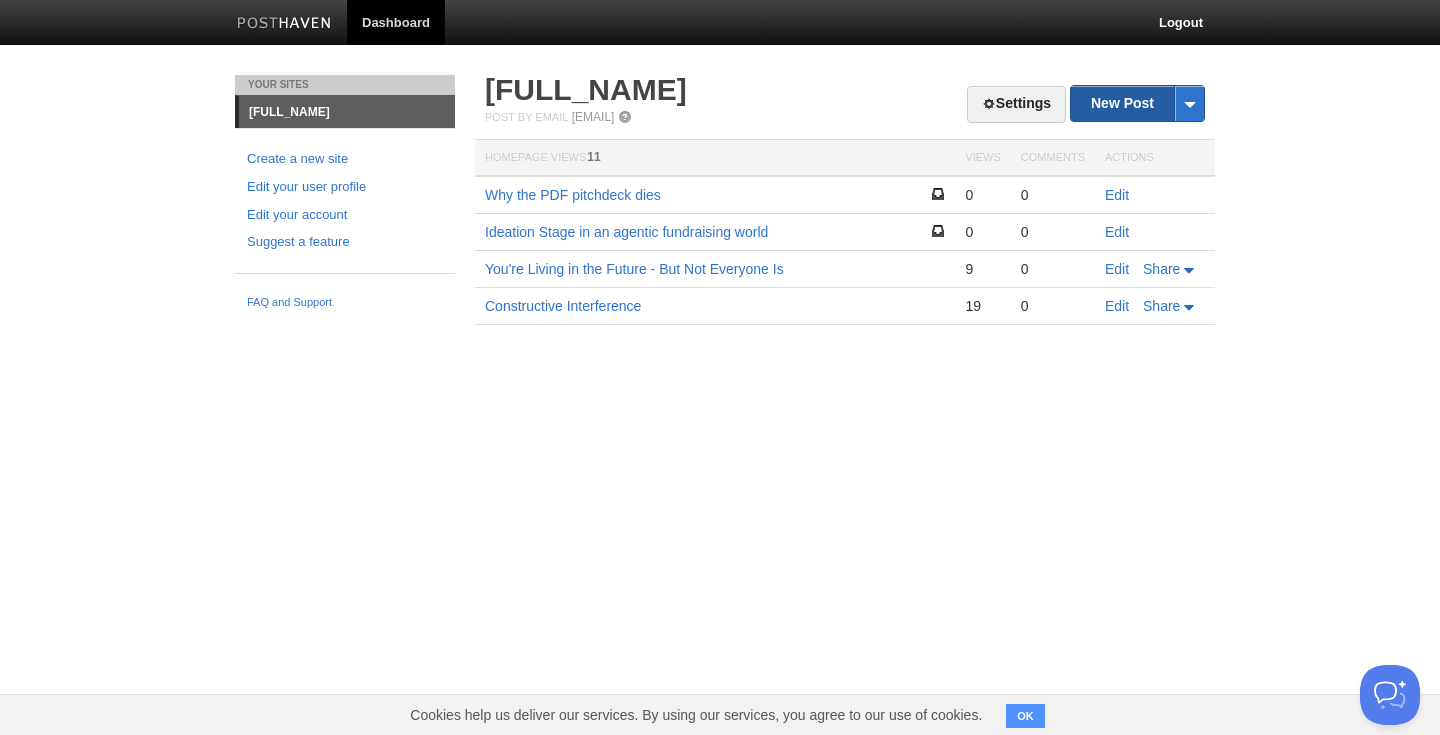 click on "New Post" at bounding box center [1137, 103] 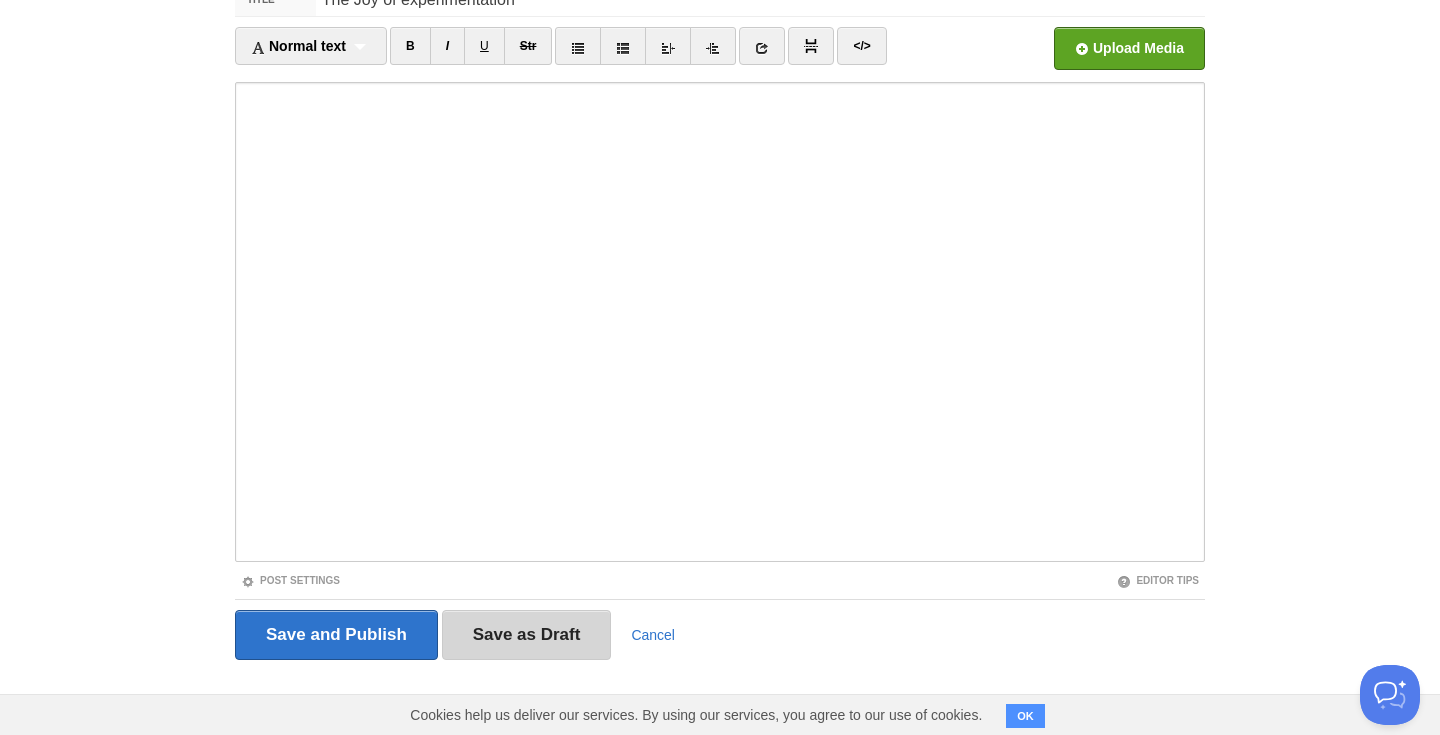 scroll, scrollTop: 110, scrollLeft: 0, axis: vertical 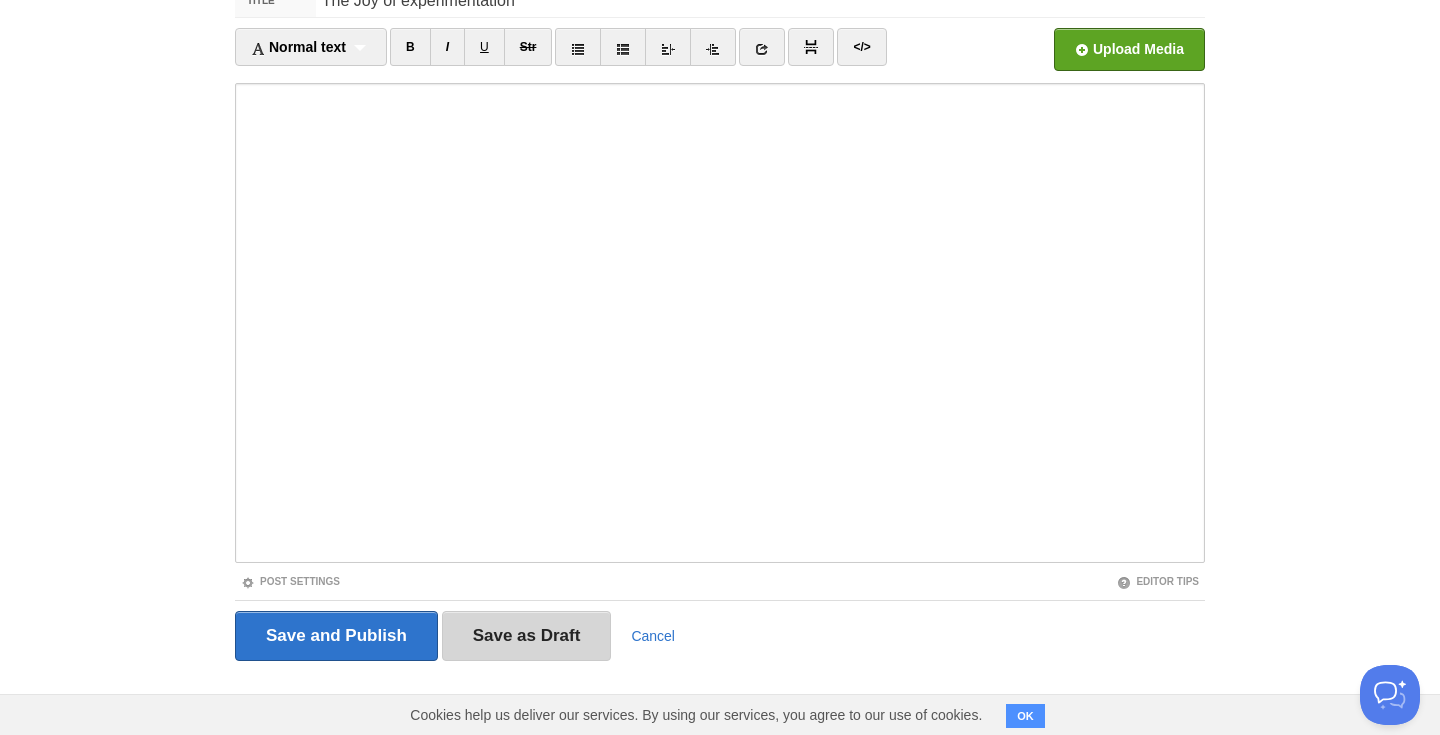 type on "The Joy of experimentation" 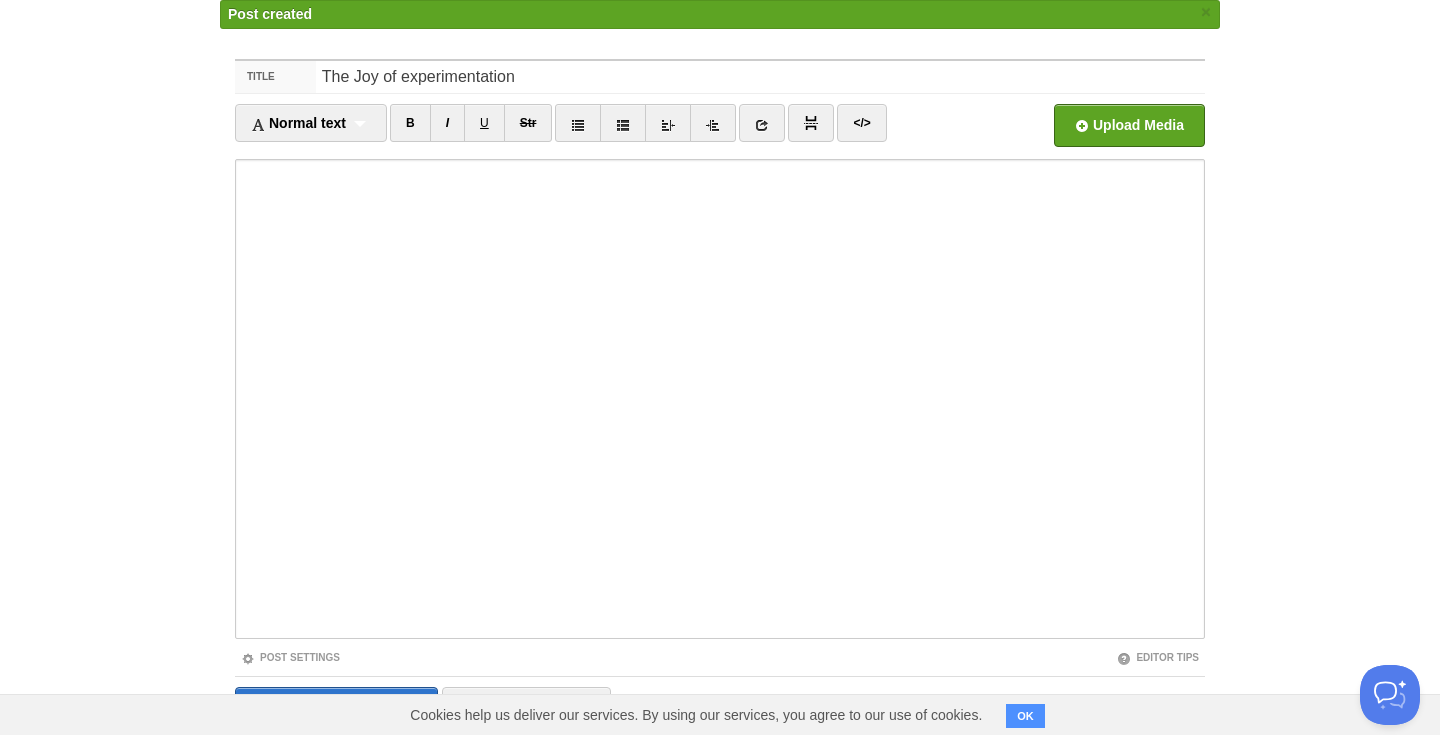 scroll, scrollTop: 0, scrollLeft: 0, axis: both 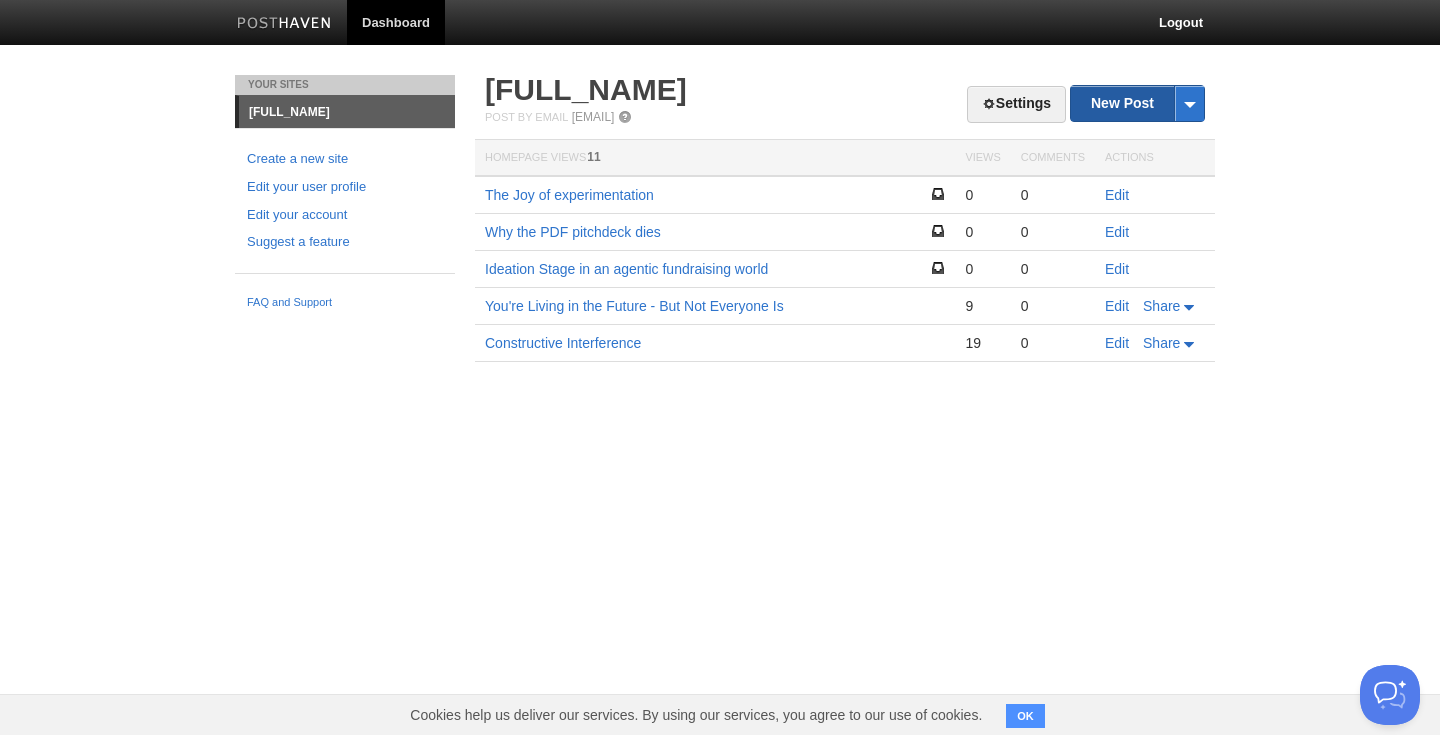 click on "New Post" at bounding box center (1137, 103) 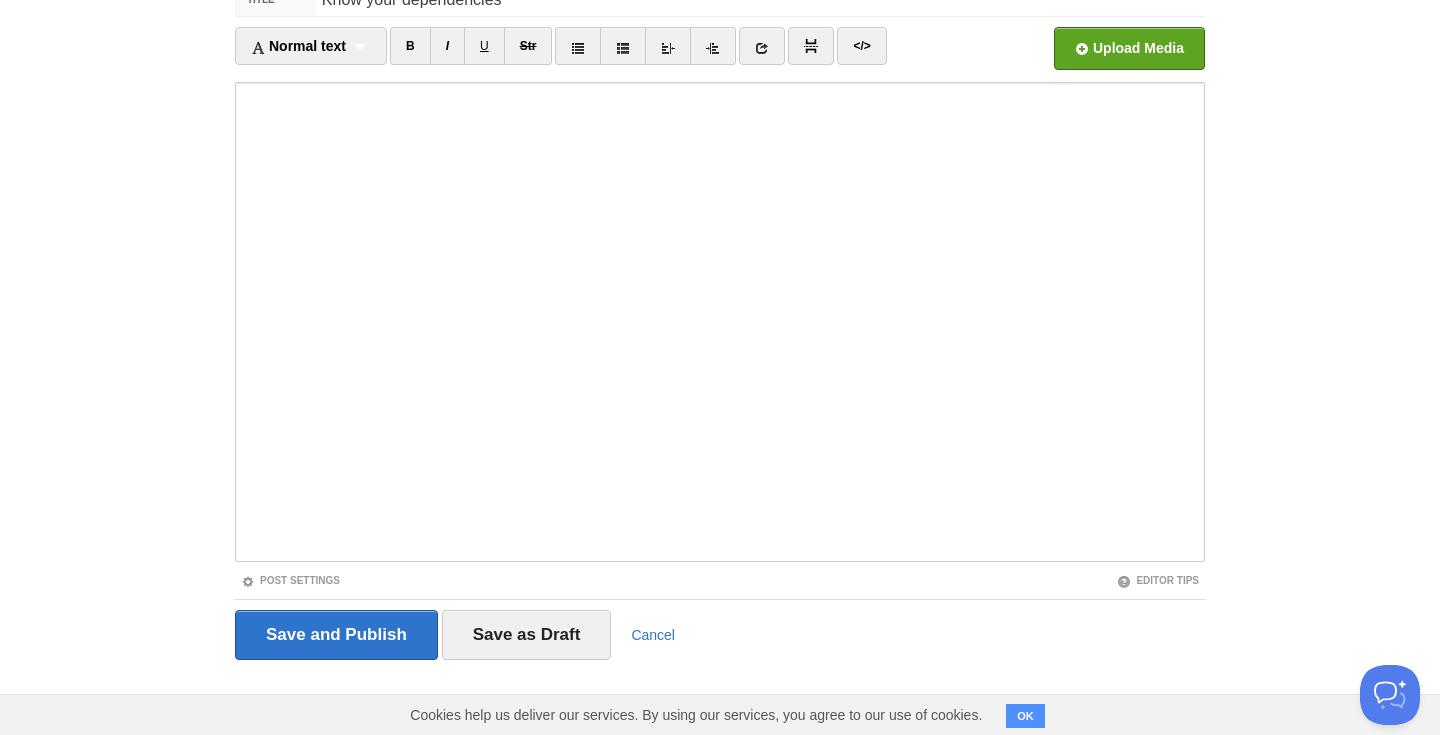 scroll, scrollTop: 110, scrollLeft: 0, axis: vertical 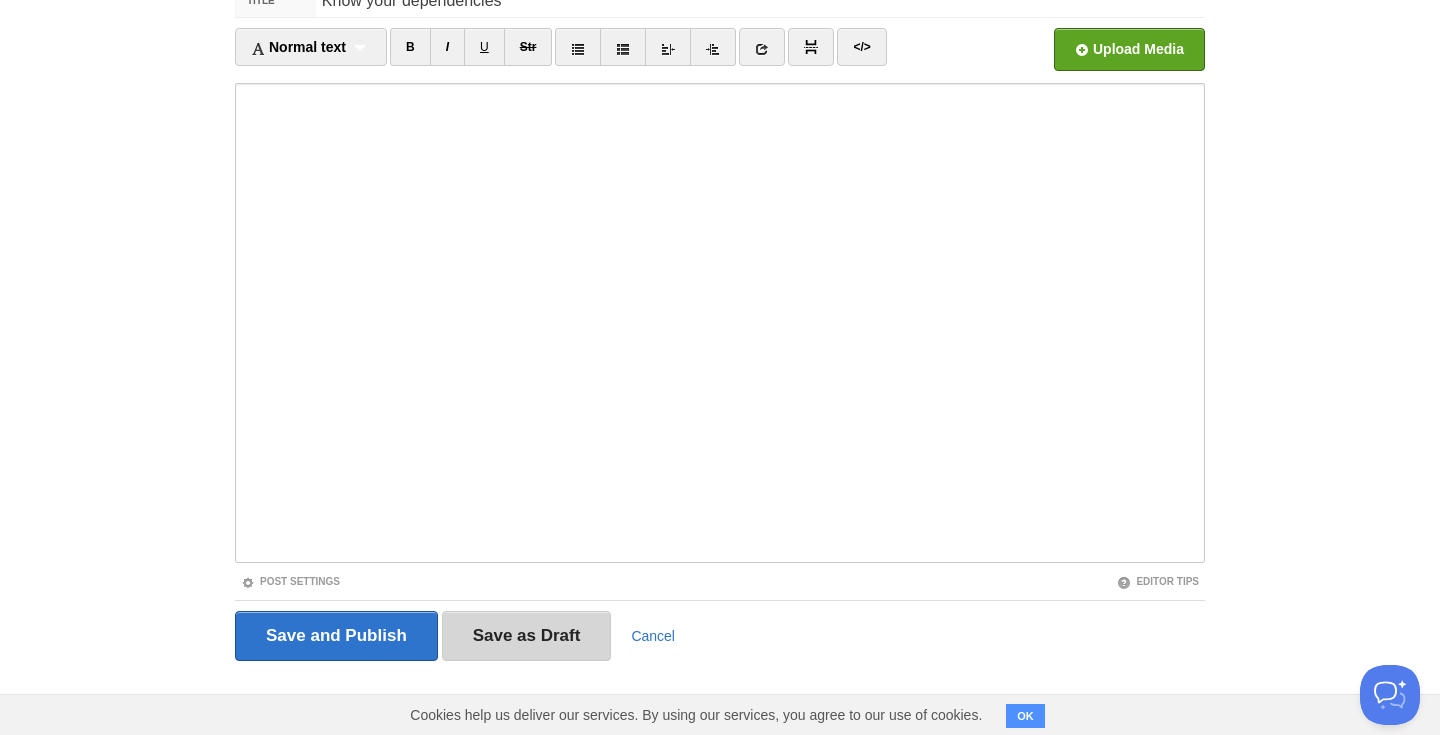 type on "Know your dependencies" 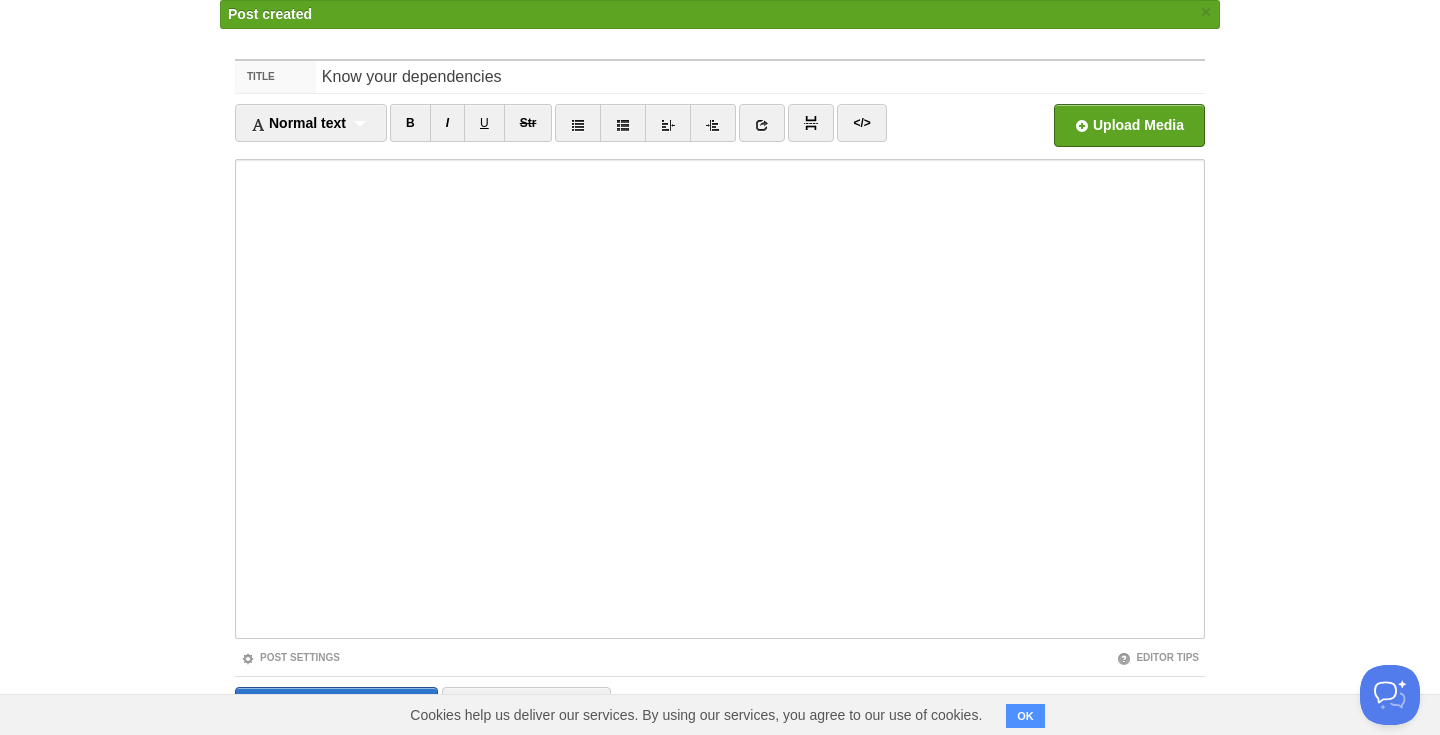 scroll, scrollTop: 0, scrollLeft: 0, axis: both 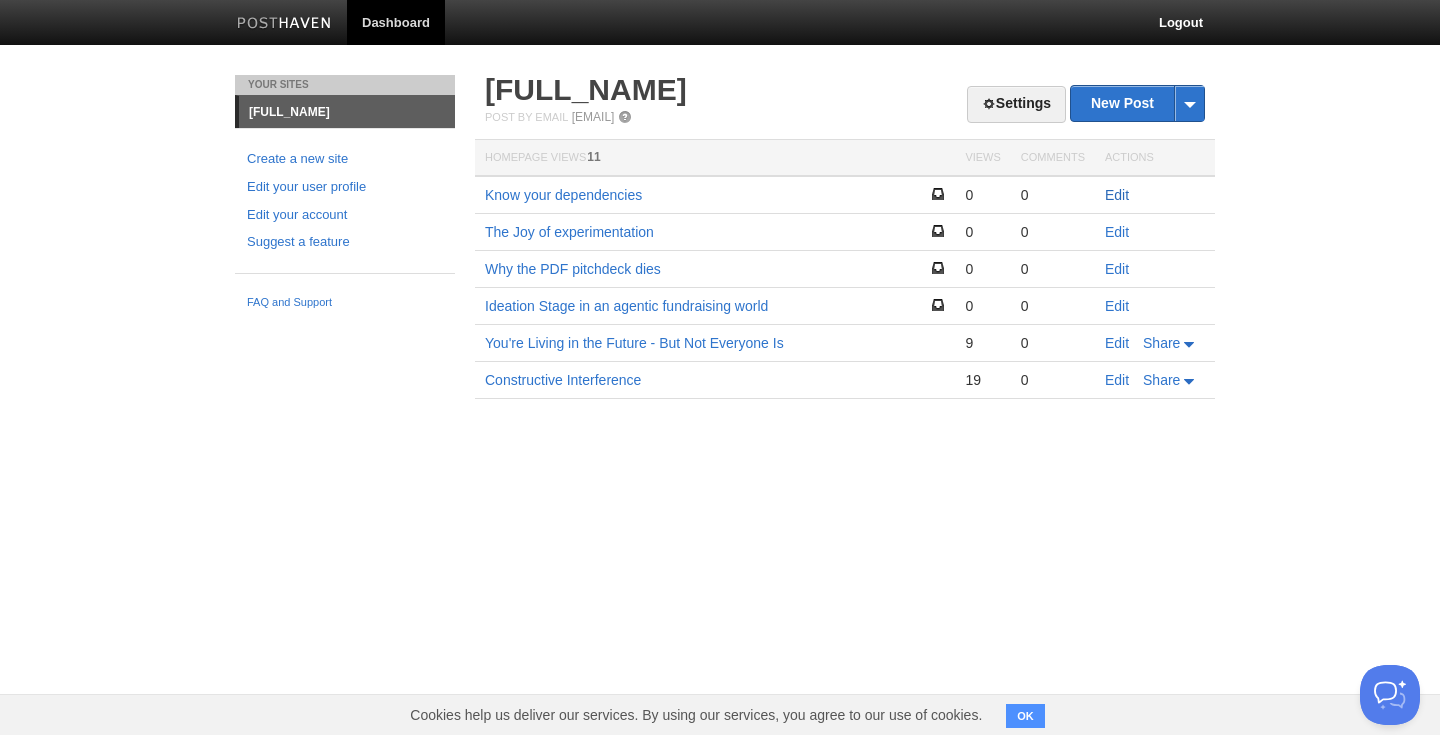 click on "Edit" at bounding box center [1117, 195] 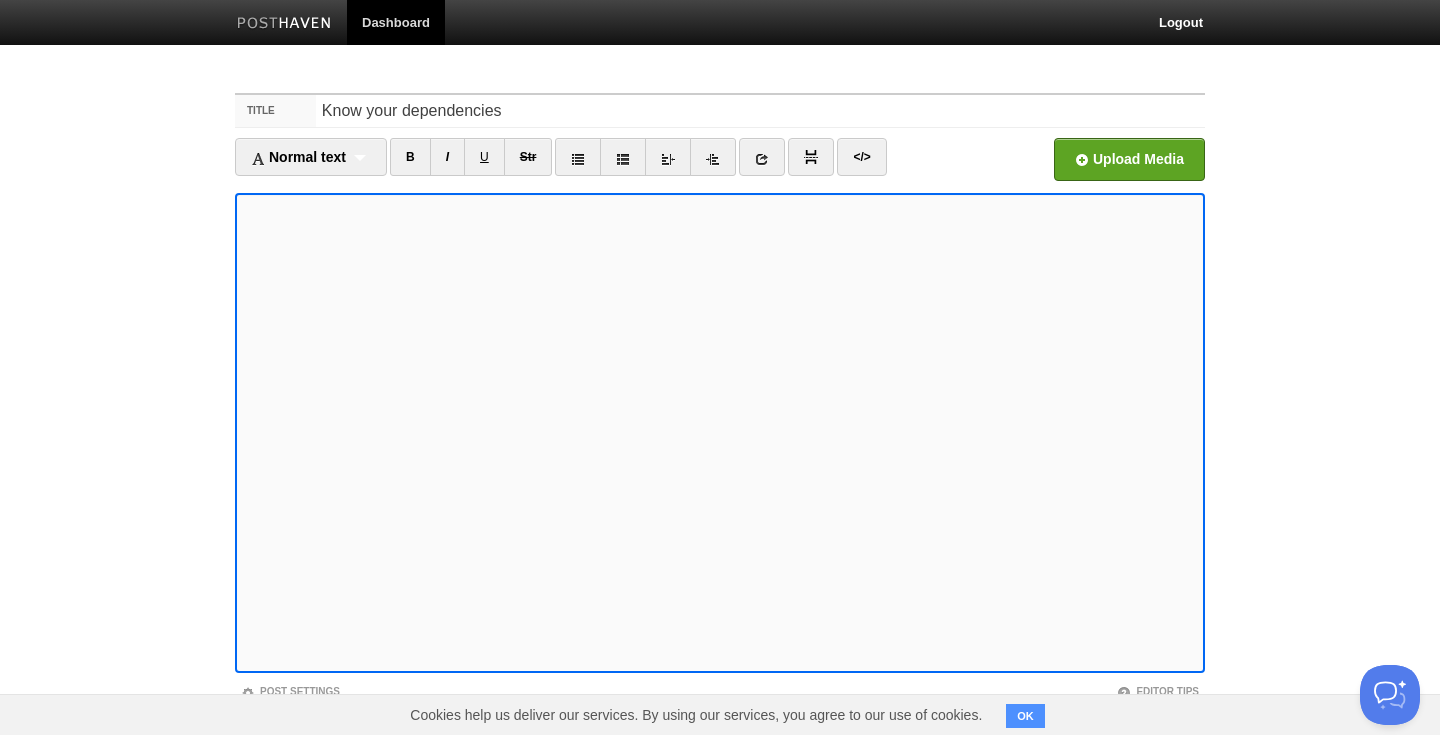 scroll, scrollTop: 0, scrollLeft: 0, axis: both 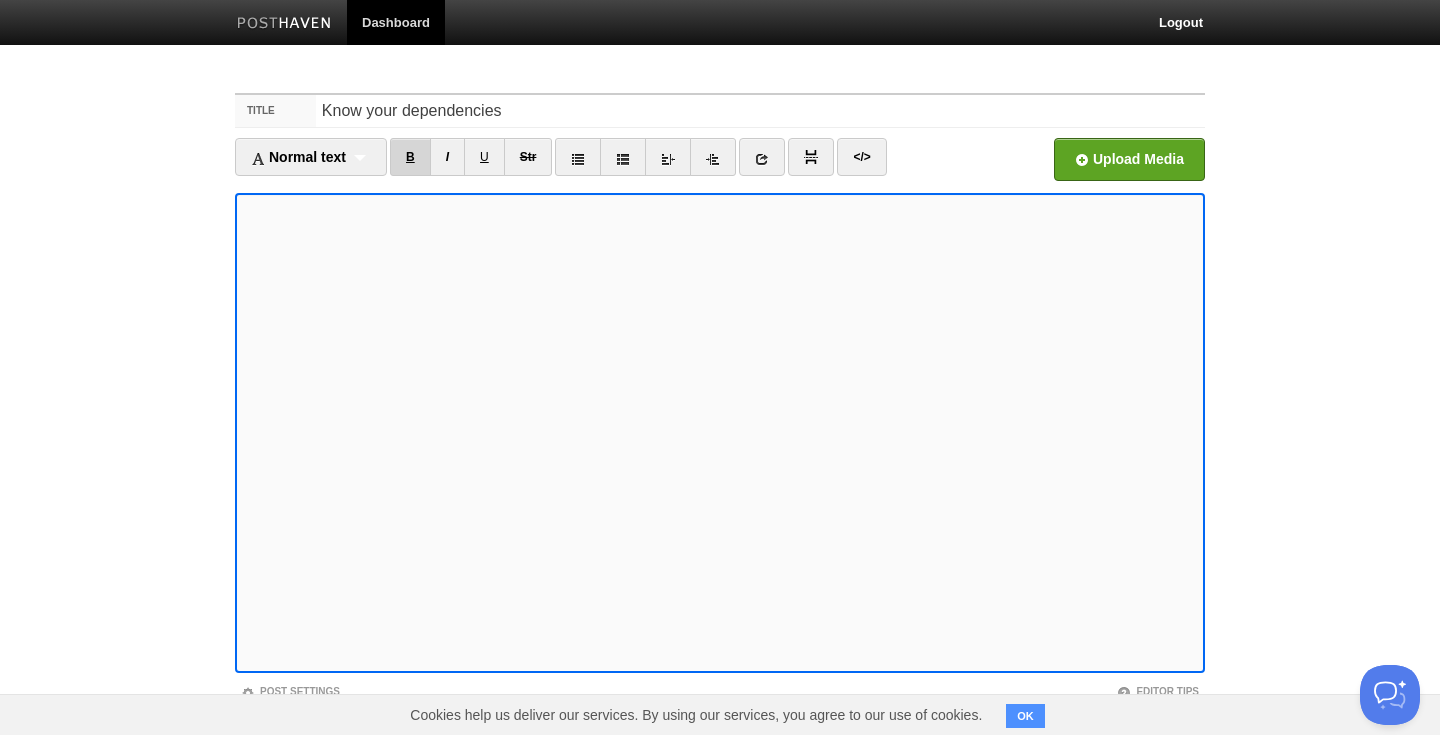 click on "B" at bounding box center (410, 157) 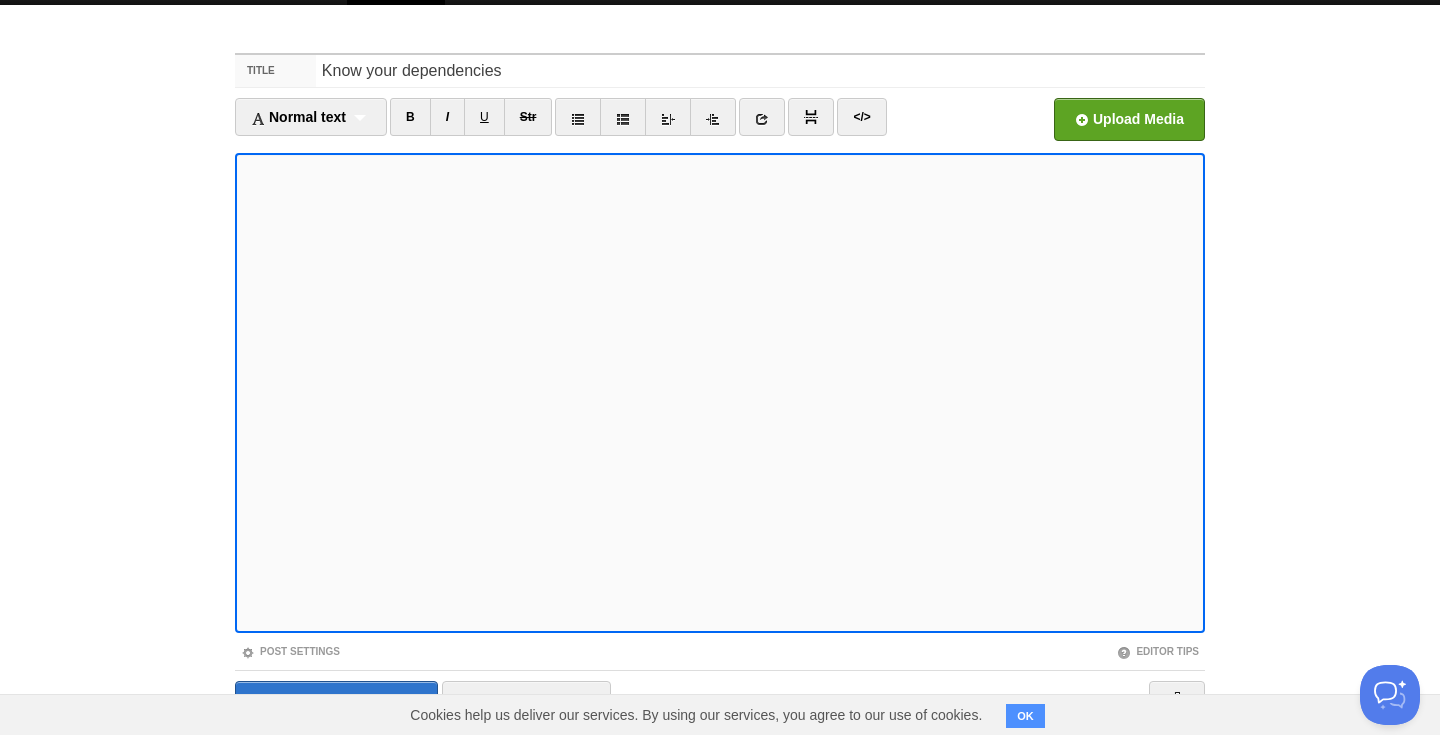 scroll, scrollTop: 52, scrollLeft: 0, axis: vertical 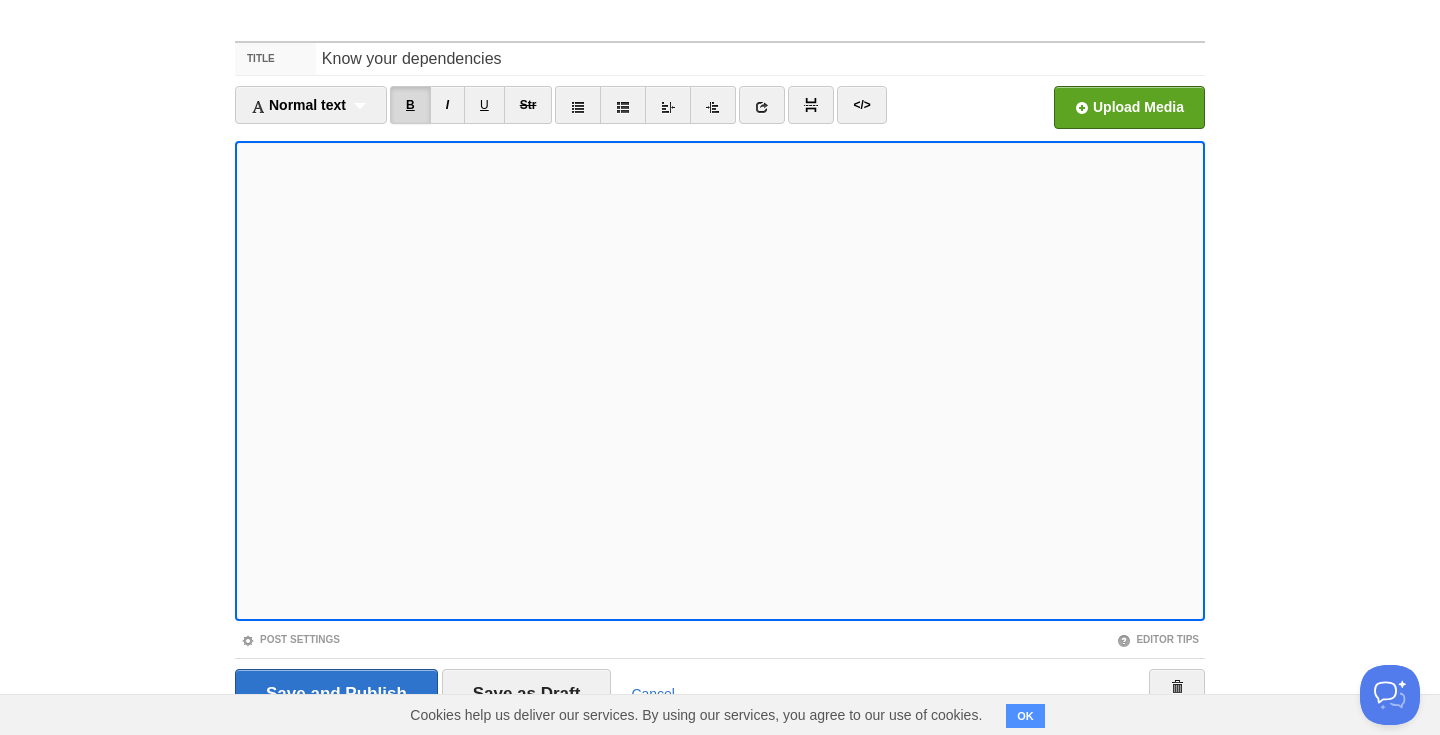 click on "B" at bounding box center [410, 105] 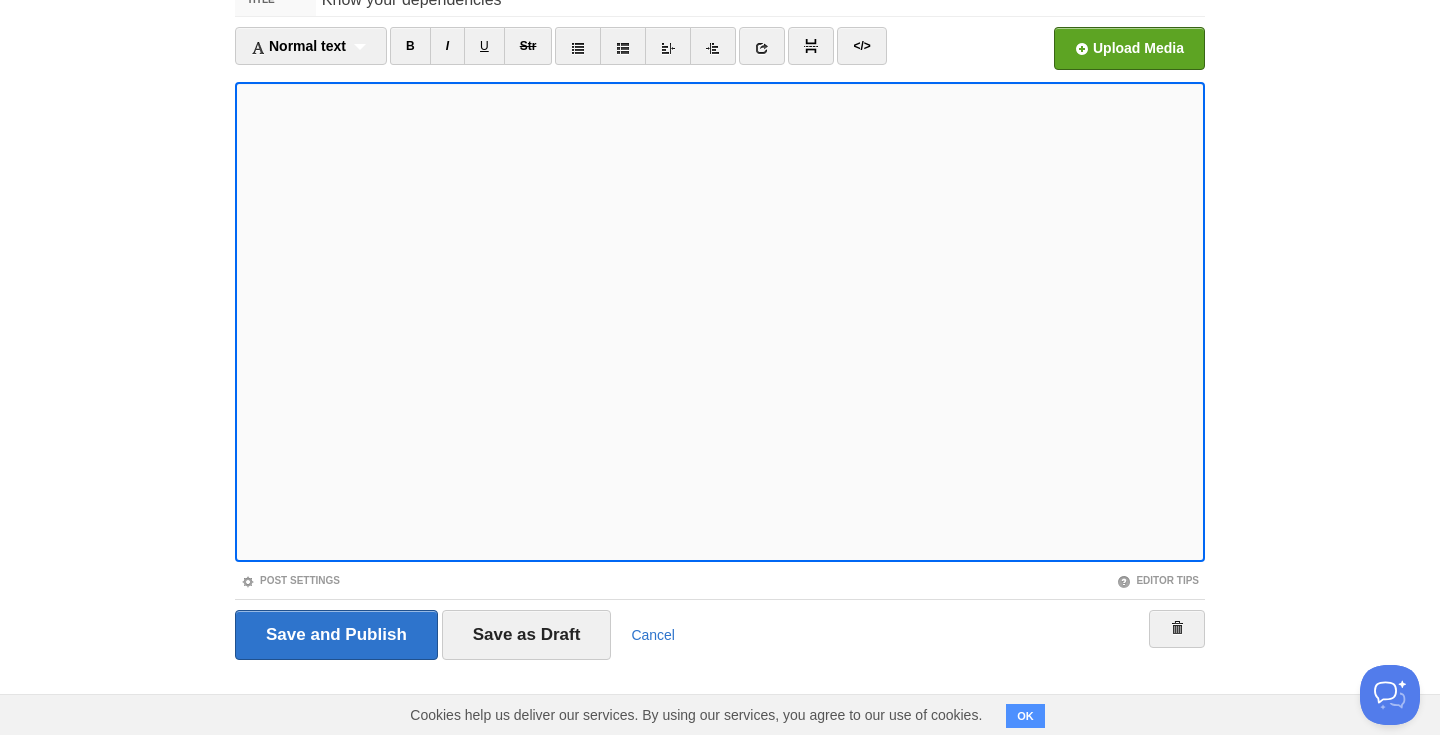 scroll, scrollTop: 110, scrollLeft: 0, axis: vertical 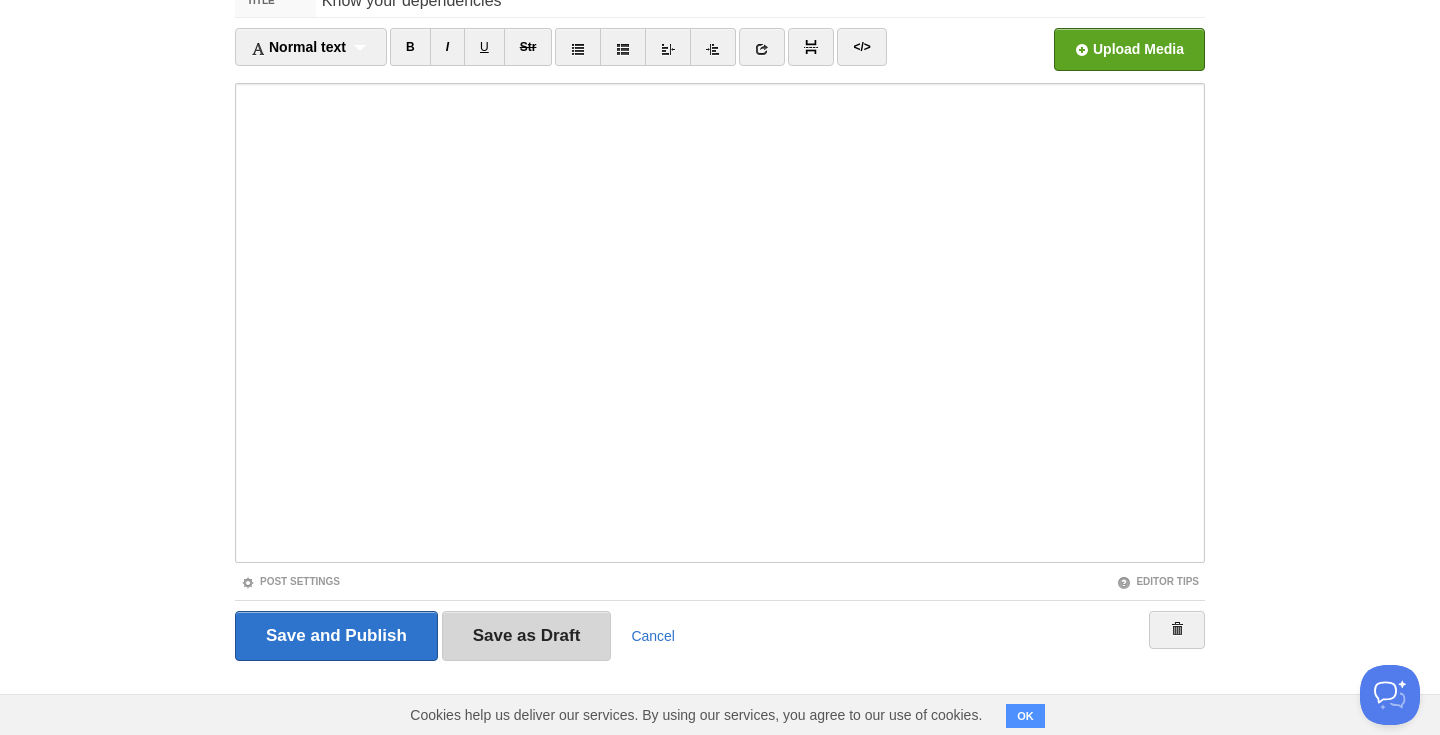 click on "Save as Draft" at bounding box center [527, 636] 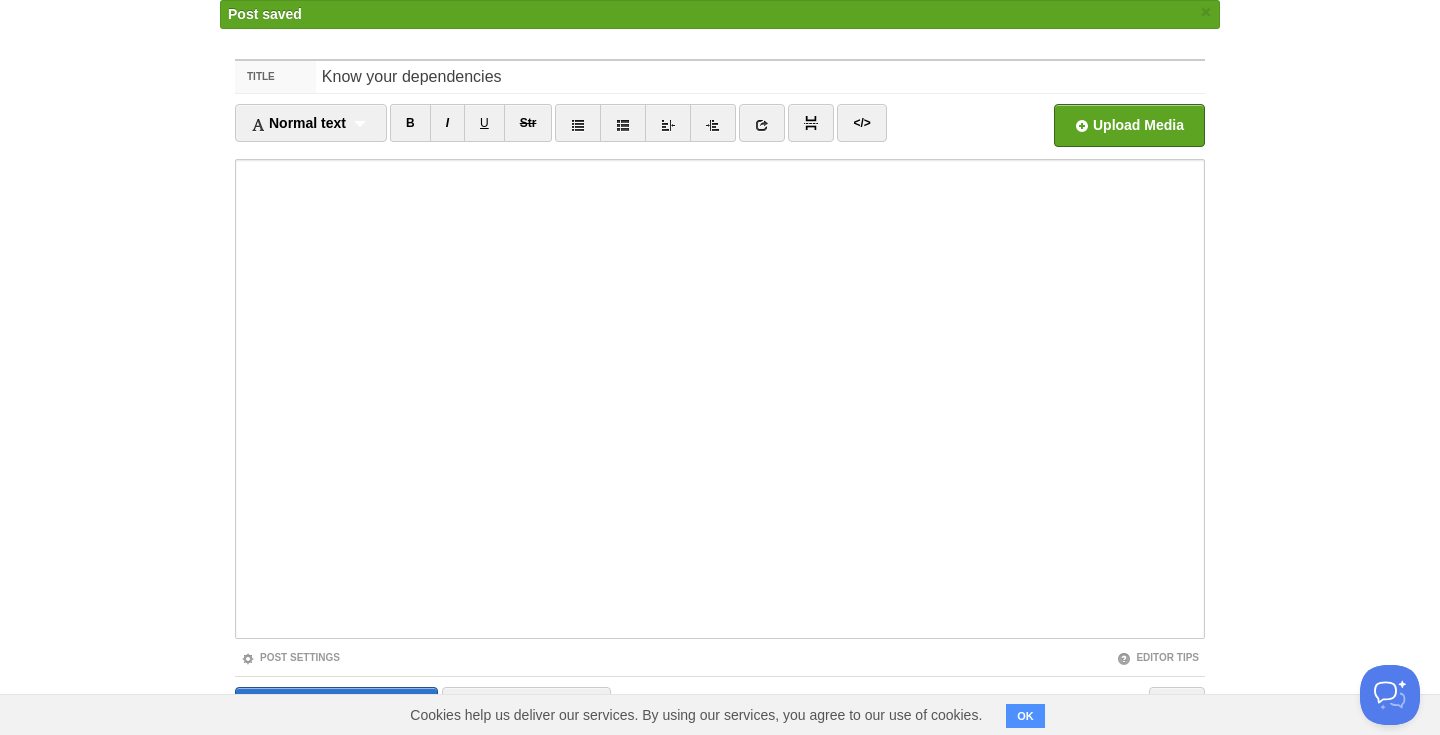 scroll, scrollTop: 0, scrollLeft: 0, axis: both 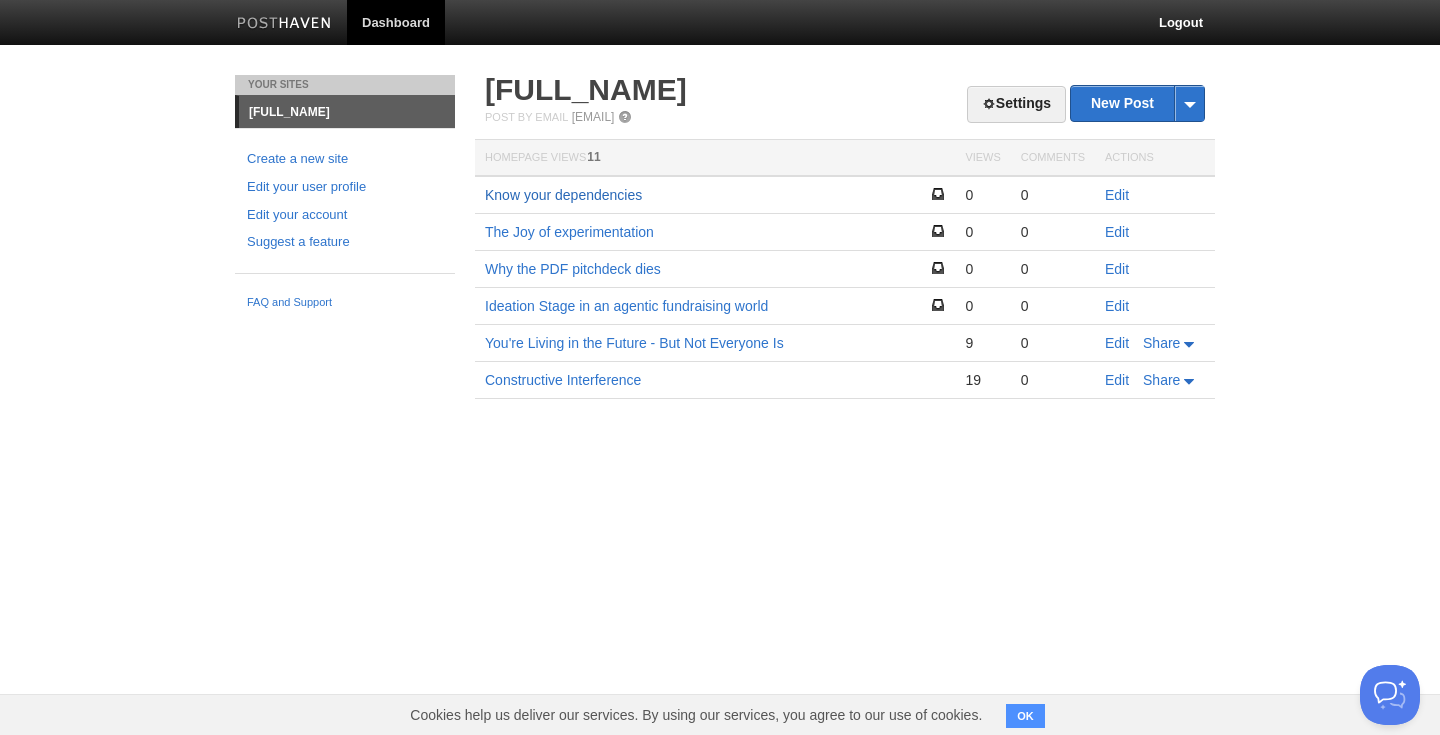 click on "Know your dependencies" at bounding box center [563, 195] 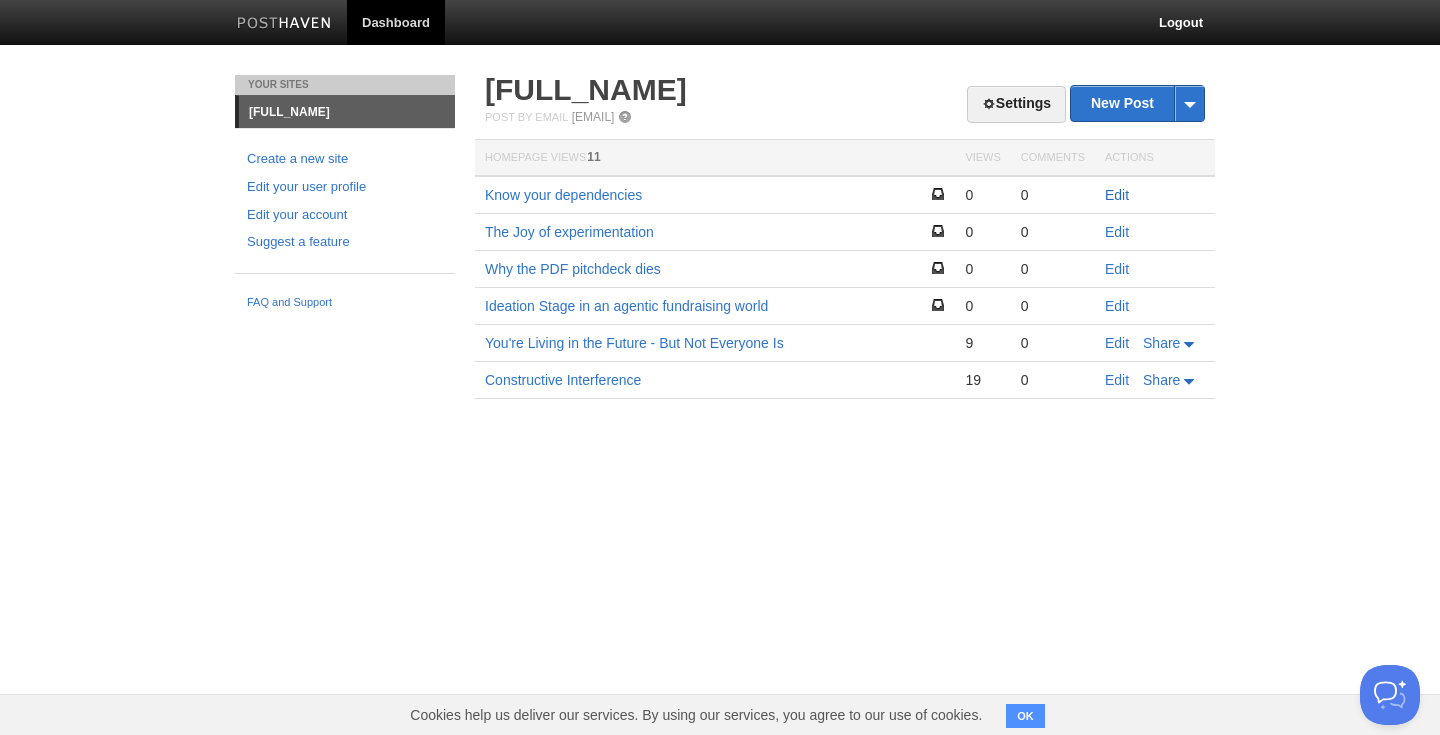 click on "Edit" at bounding box center (1117, 195) 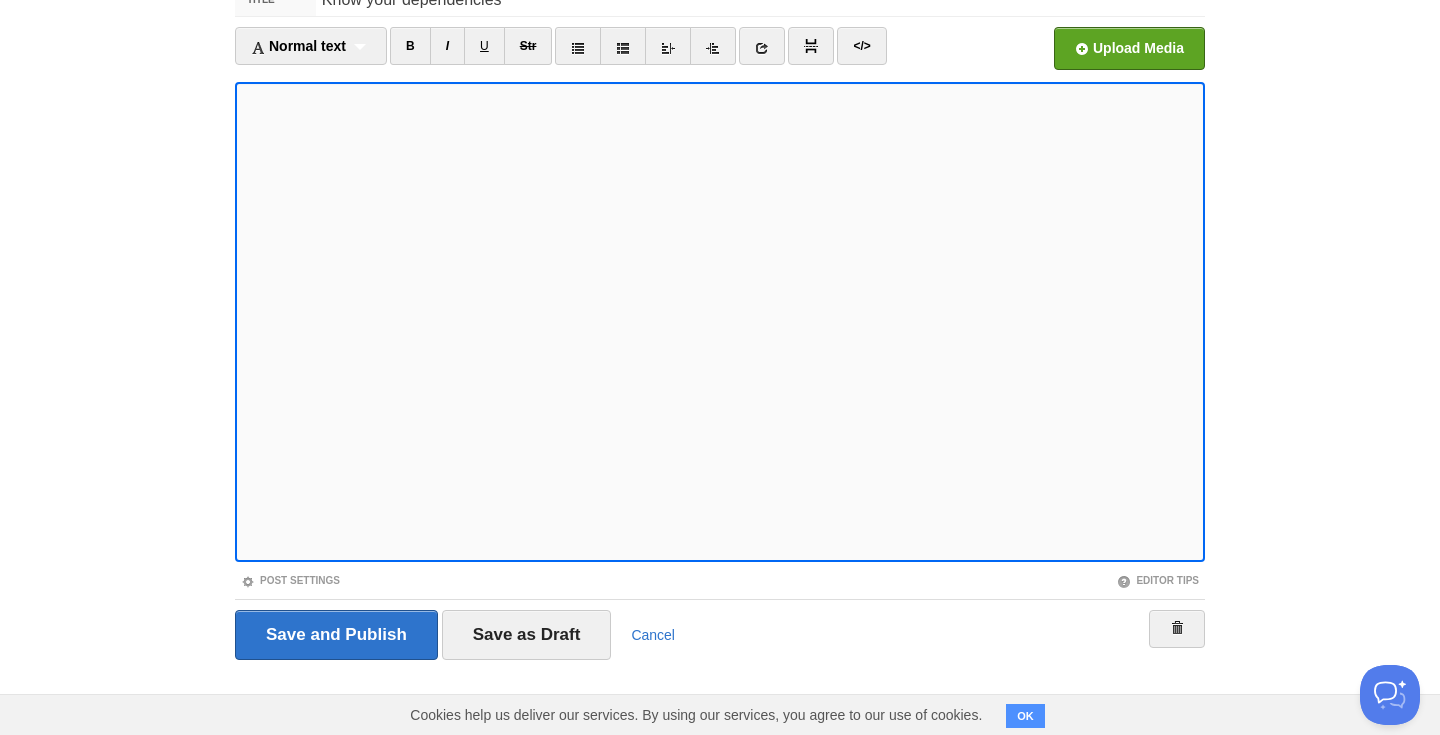 scroll, scrollTop: 110, scrollLeft: 0, axis: vertical 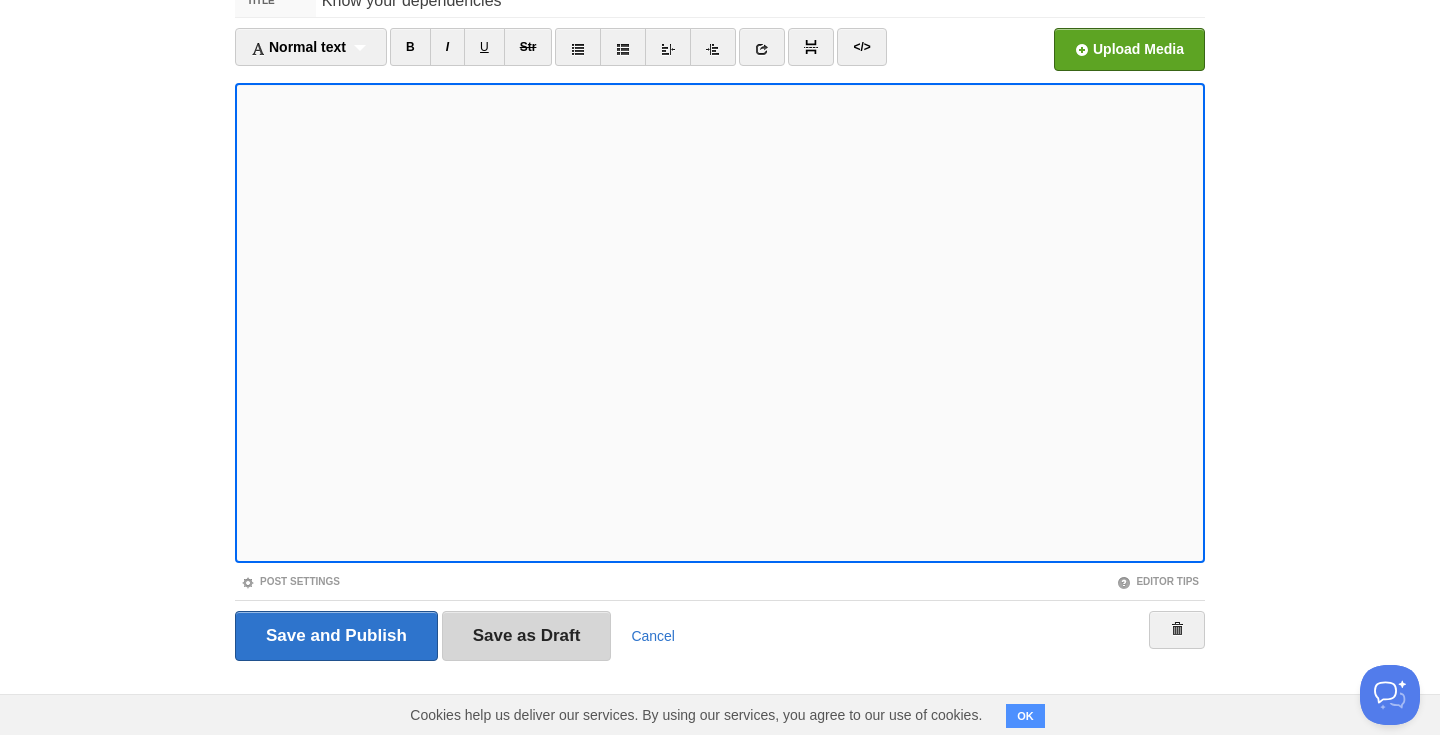 click on "Save as Draft" at bounding box center [527, 636] 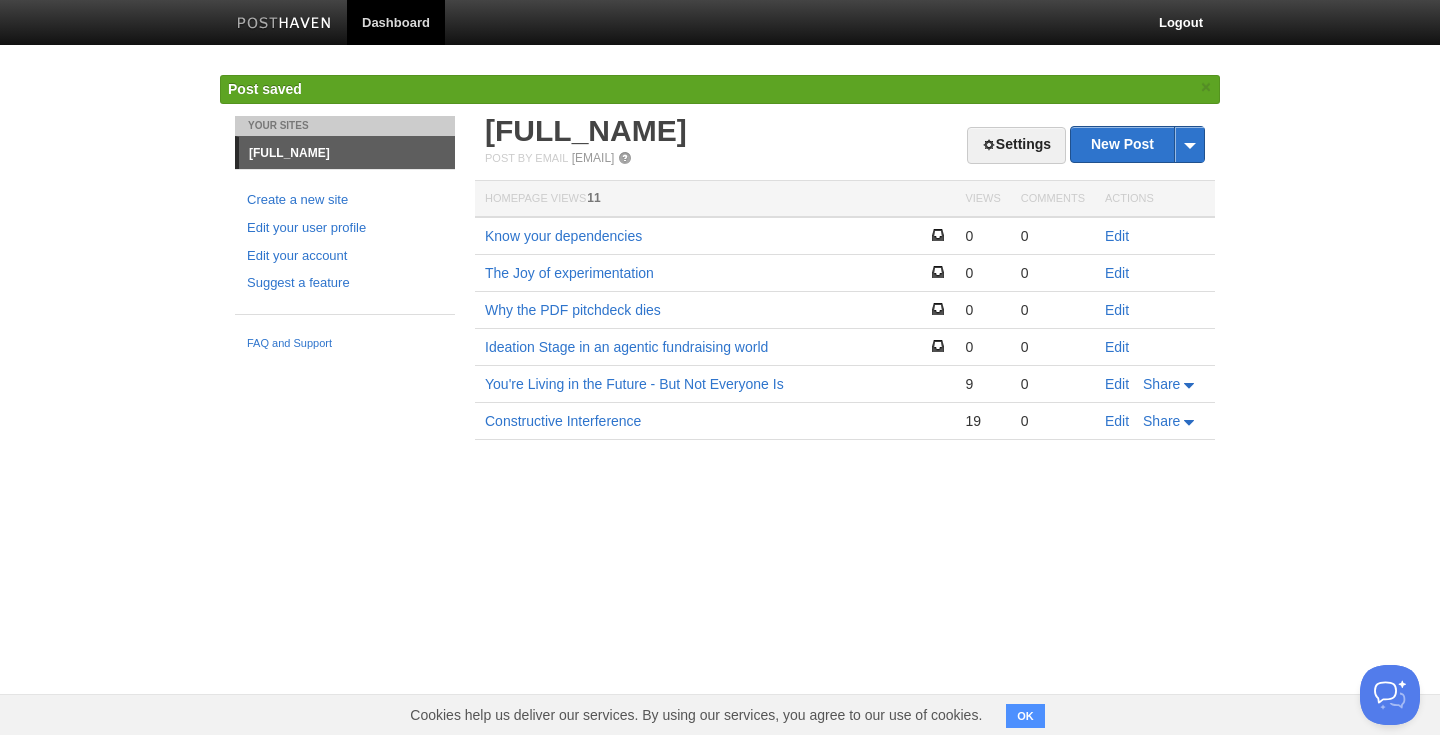 scroll, scrollTop: 0, scrollLeft: 0, axis: both 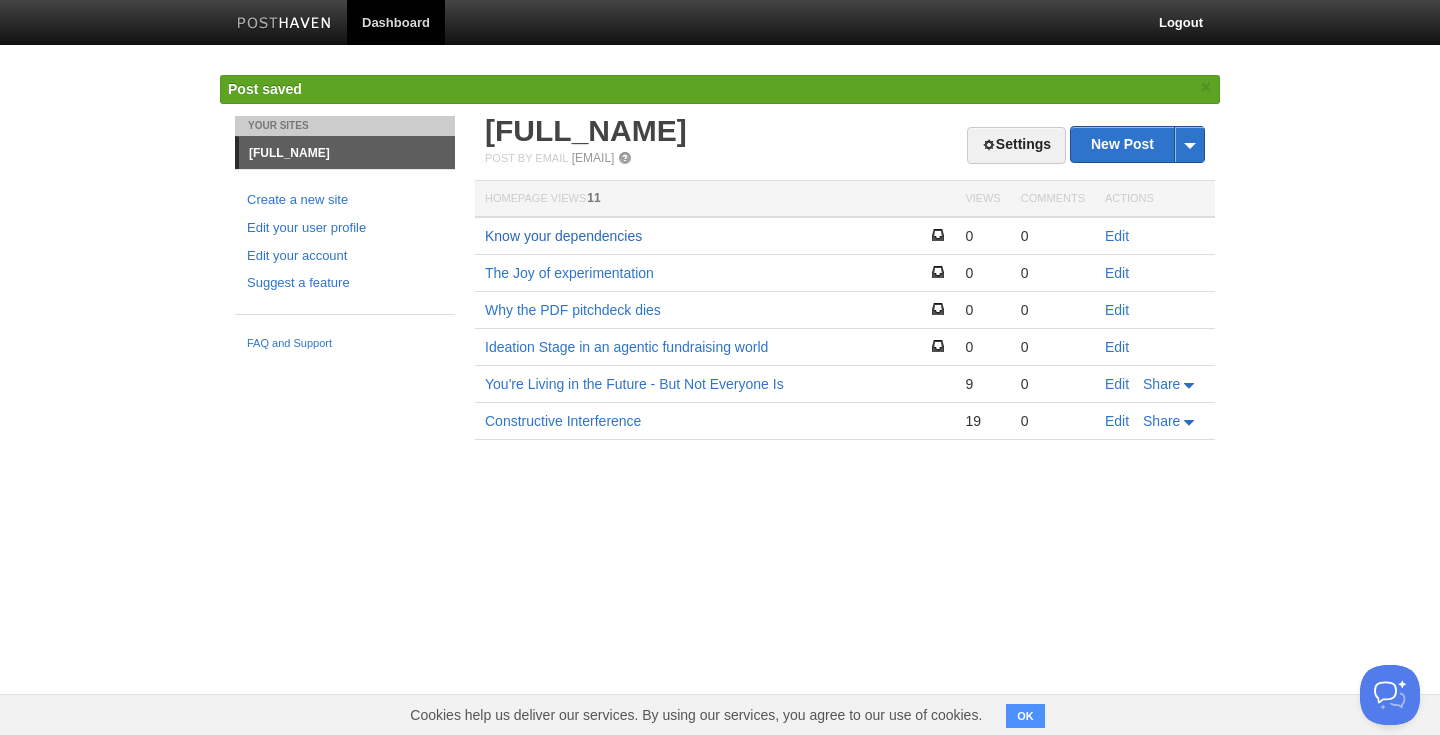 click on "Know your dependencies" at bounding box center (563, 236) 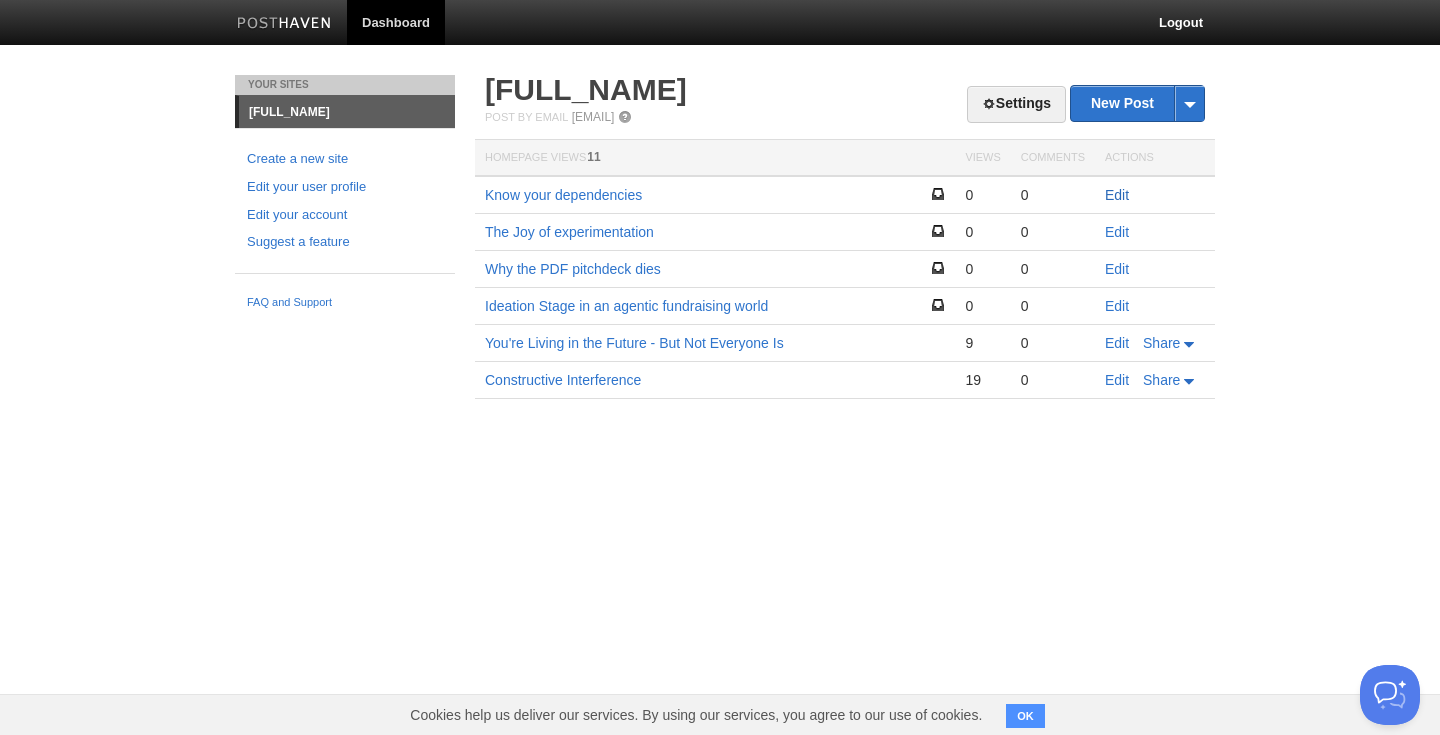 click on "Edit" at bounding box center (1117, 195) 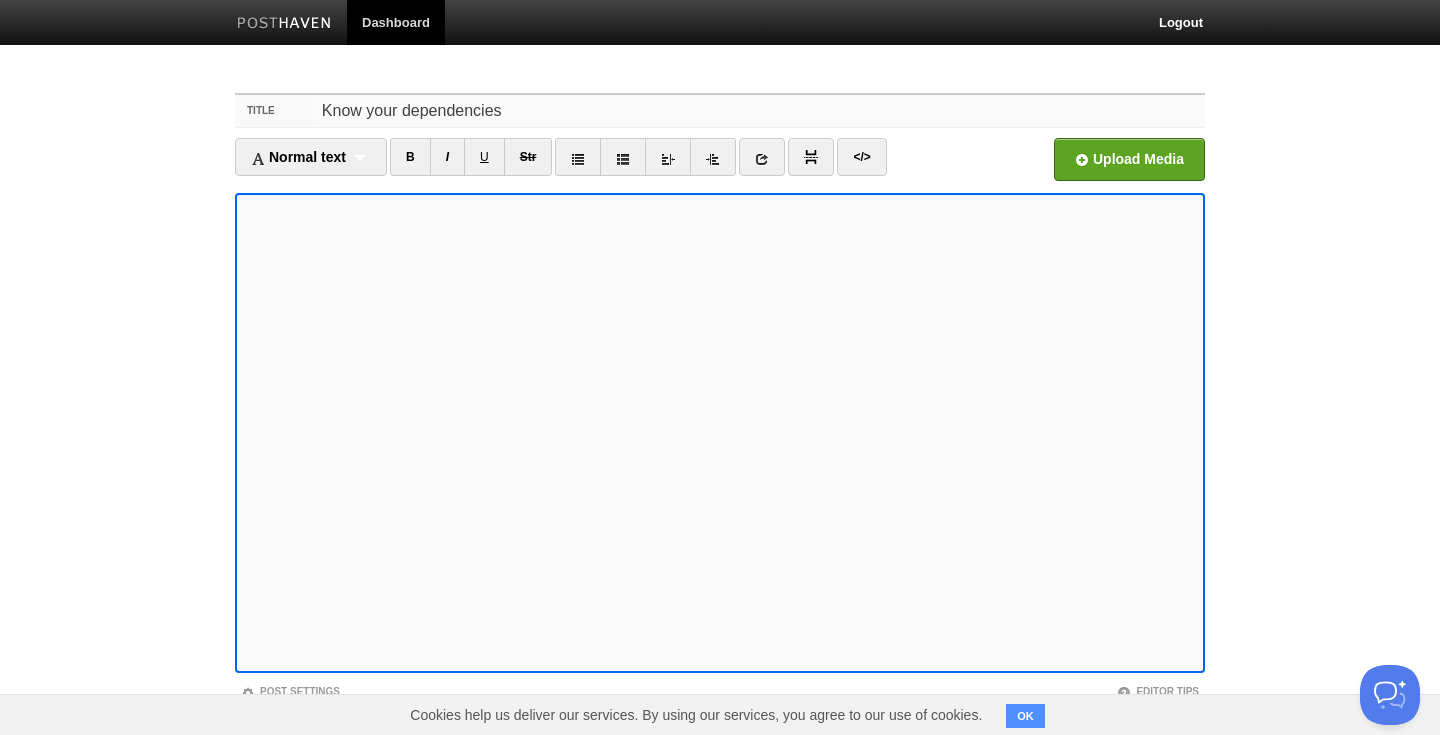 click on "Know your dependencies" at bounding box center (760, 111) 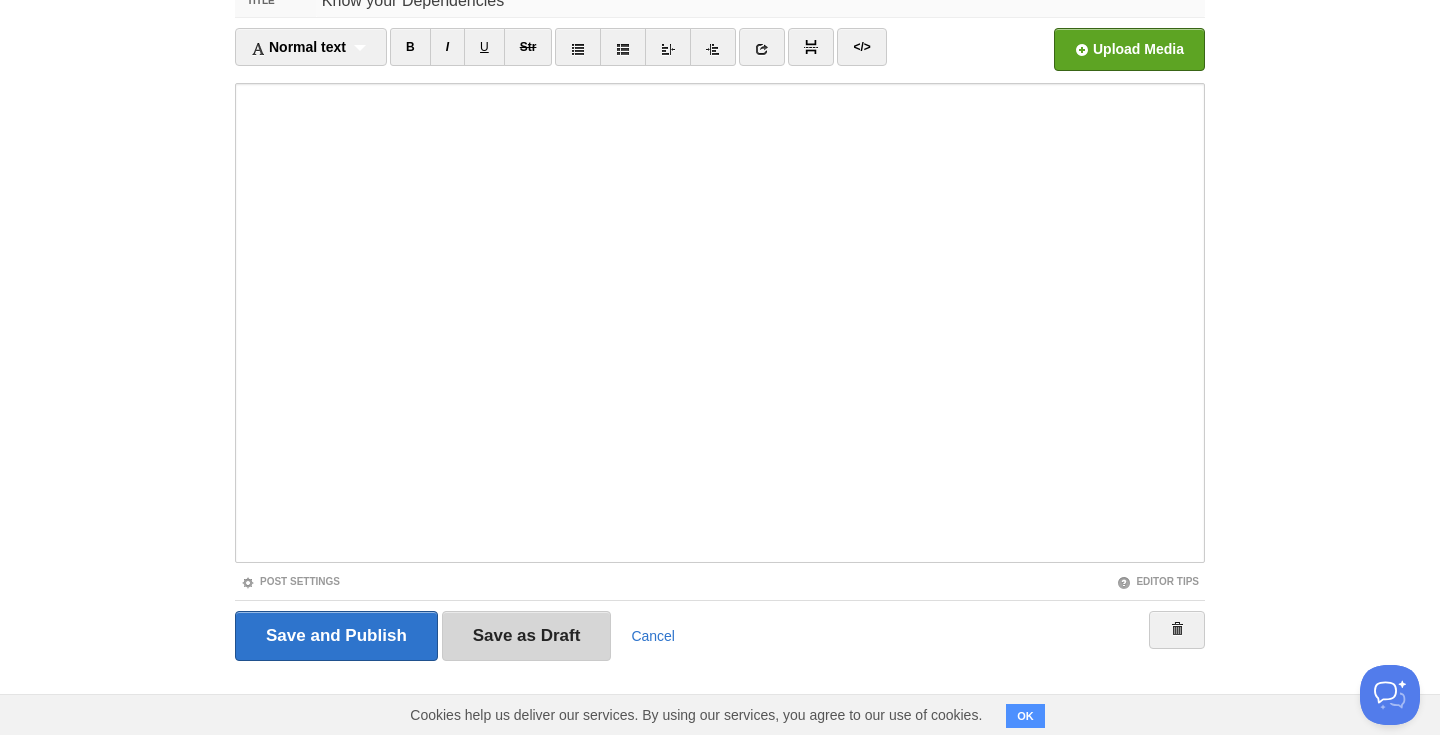 type on "Know your Dependencies" 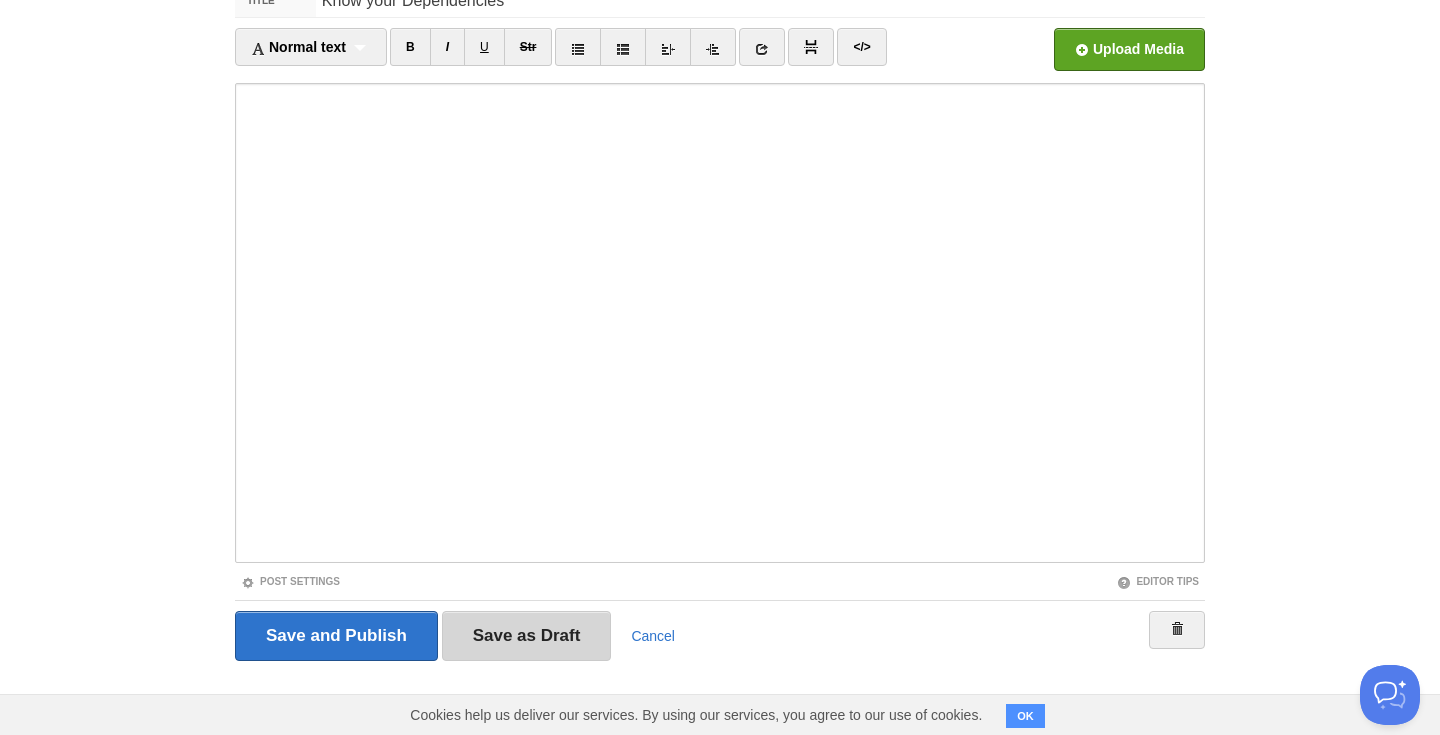 click on "Save as Draft" at bounding box center (527, 636) 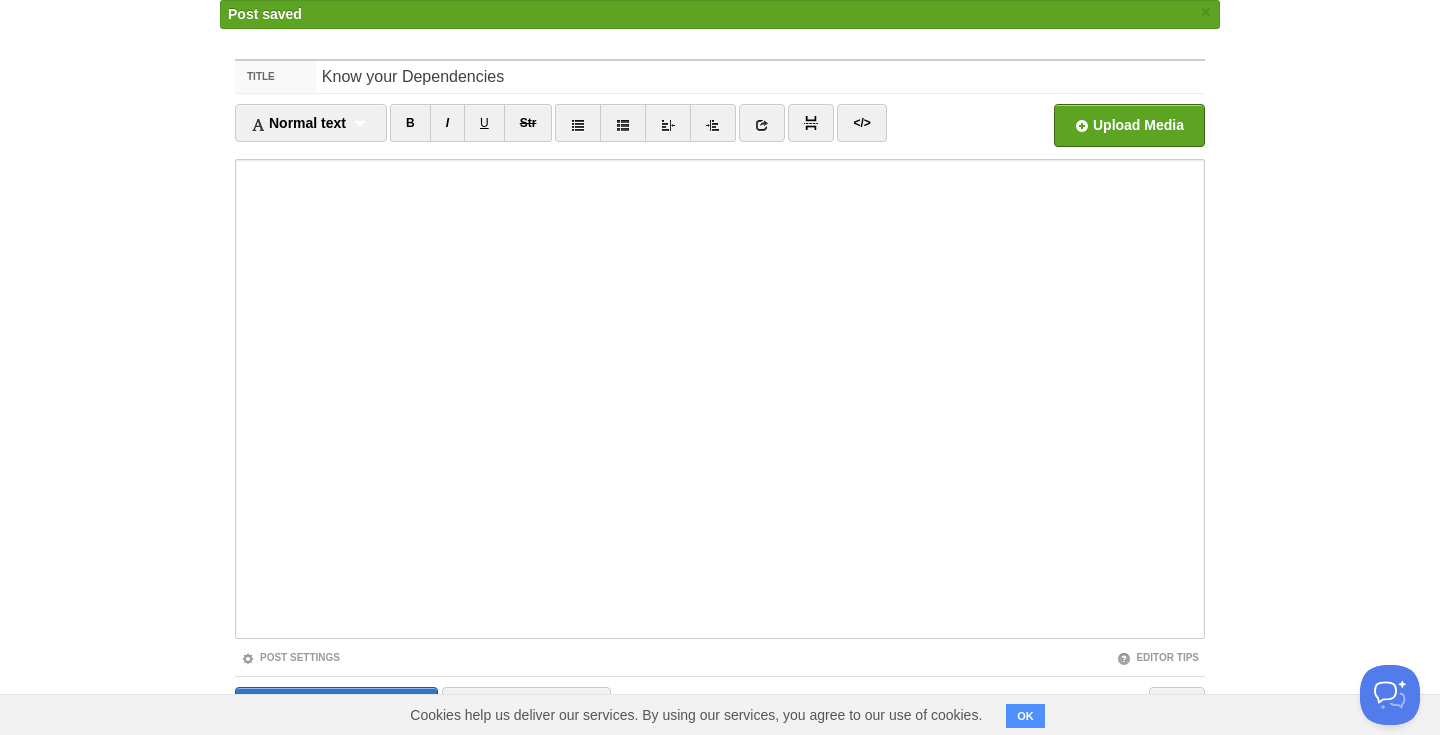 scroll, scrollTop: 0, scrollLeft: 0, axis: both 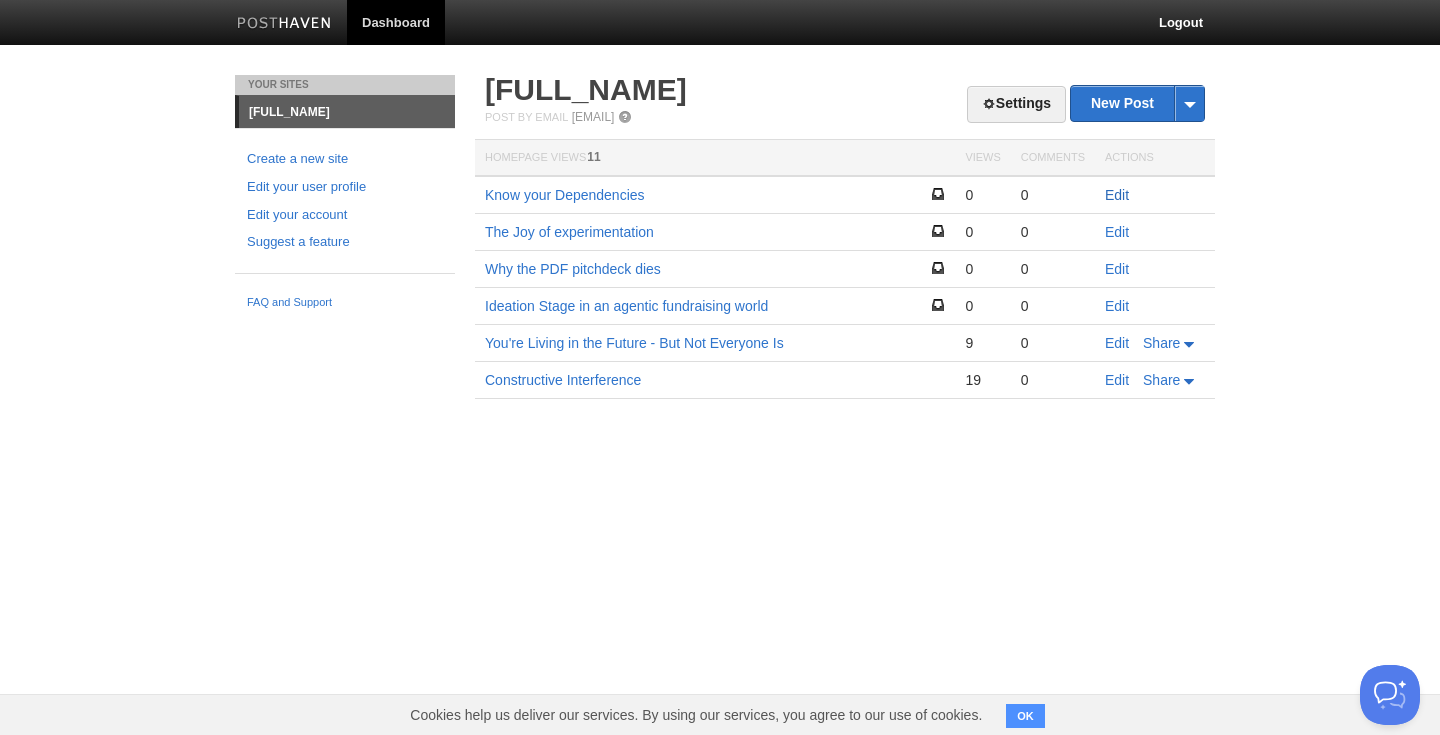 click on "Edit" at bounding box center (1117, 195) 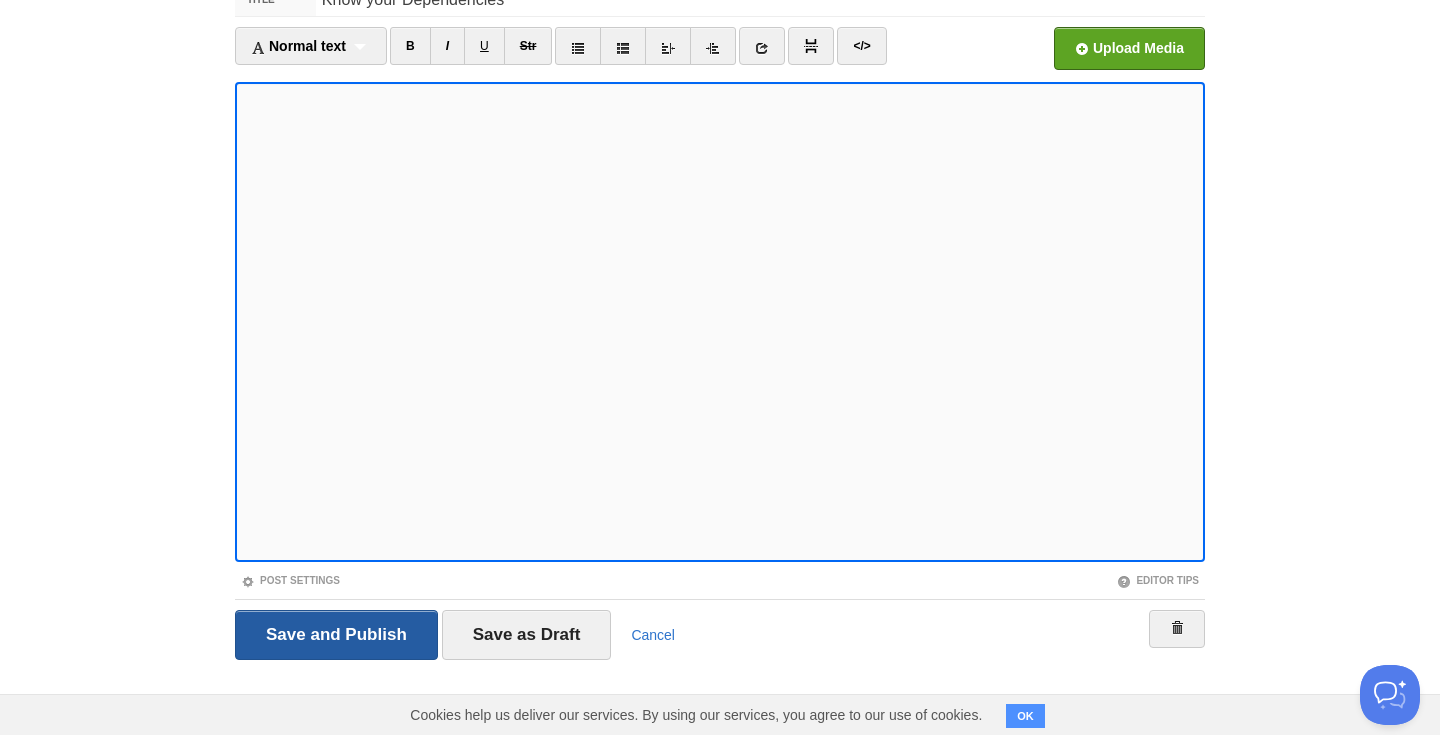 scroll, scrollTop: 110, scrollLeft: 0, axis: vertical 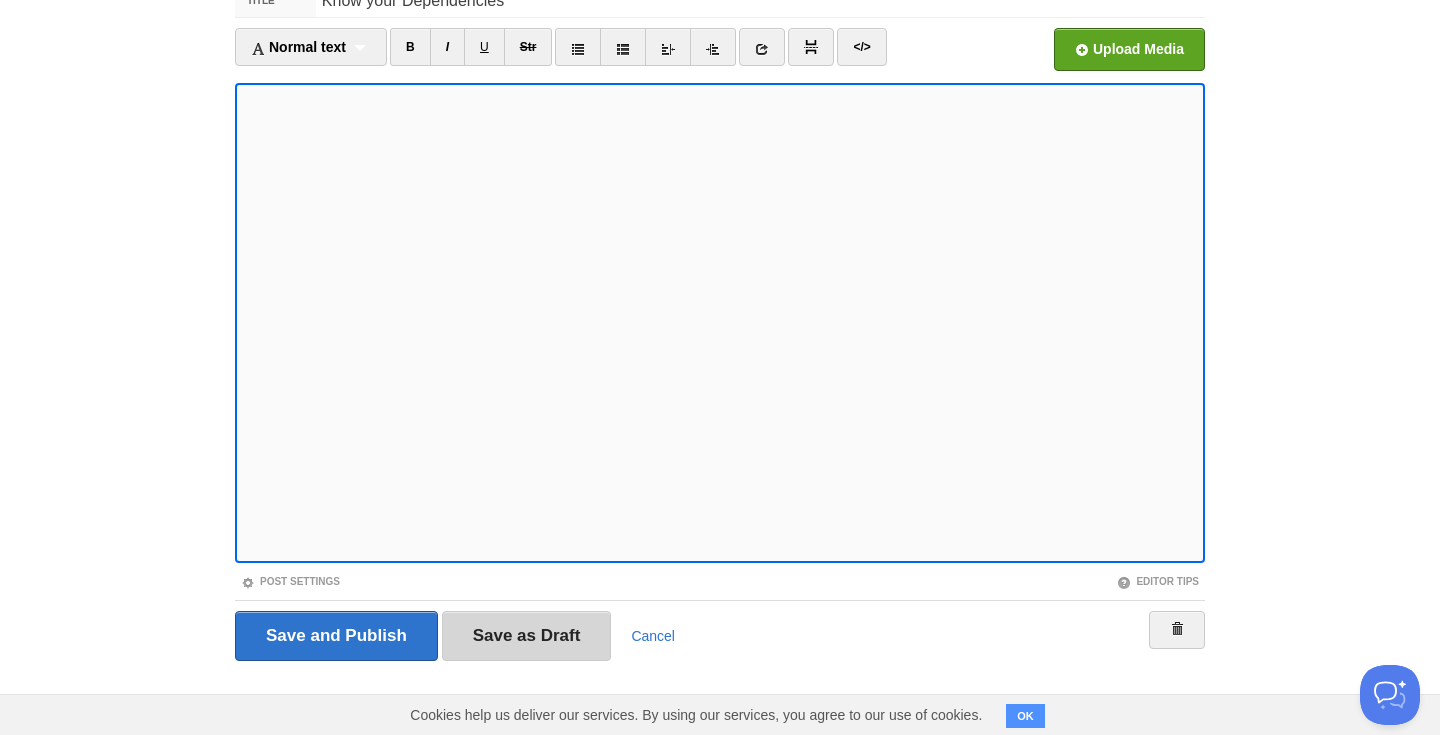 click on "Save as Draft" at bounding box center [527, 636] 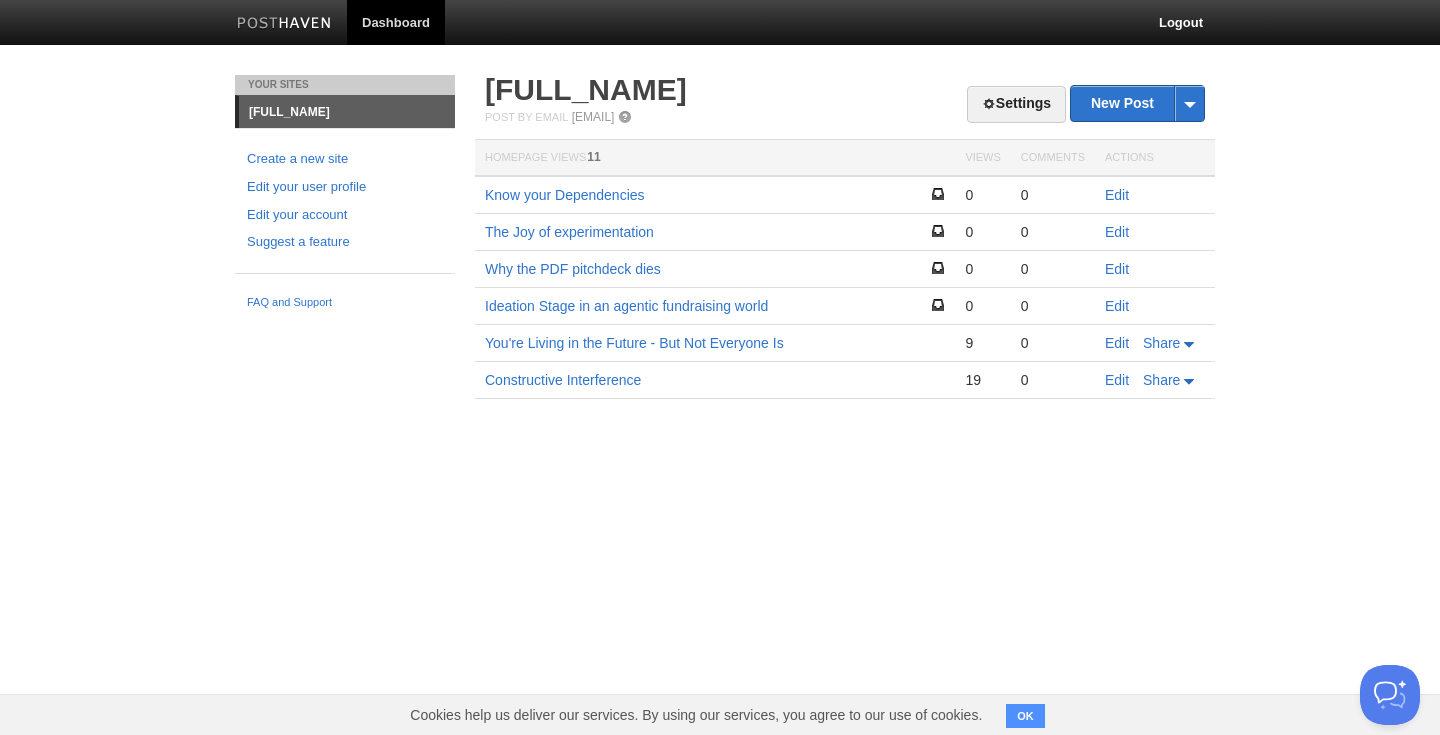 scroll, scrollTop: 0, scrollLeft: 0, axis: both 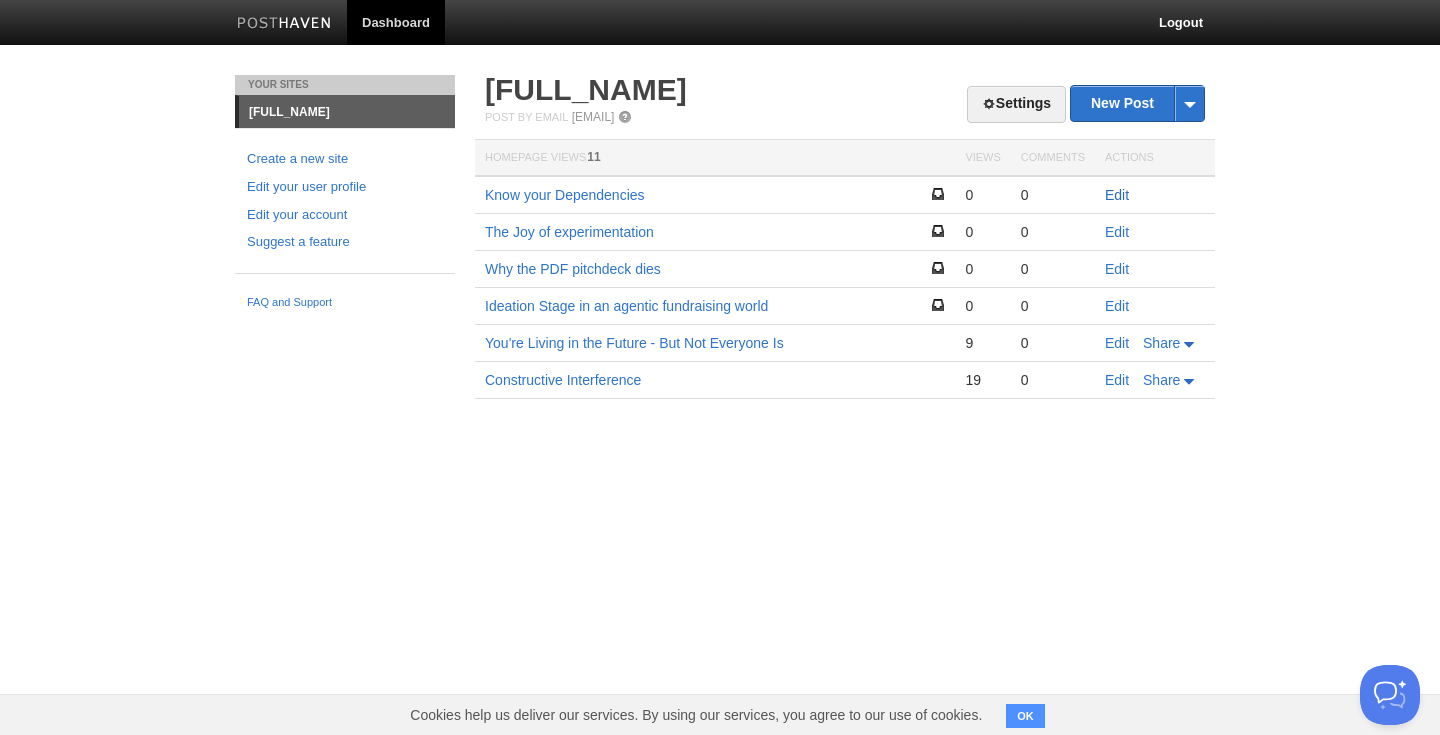 click on "Edit" at bounding box center [1117, 195] 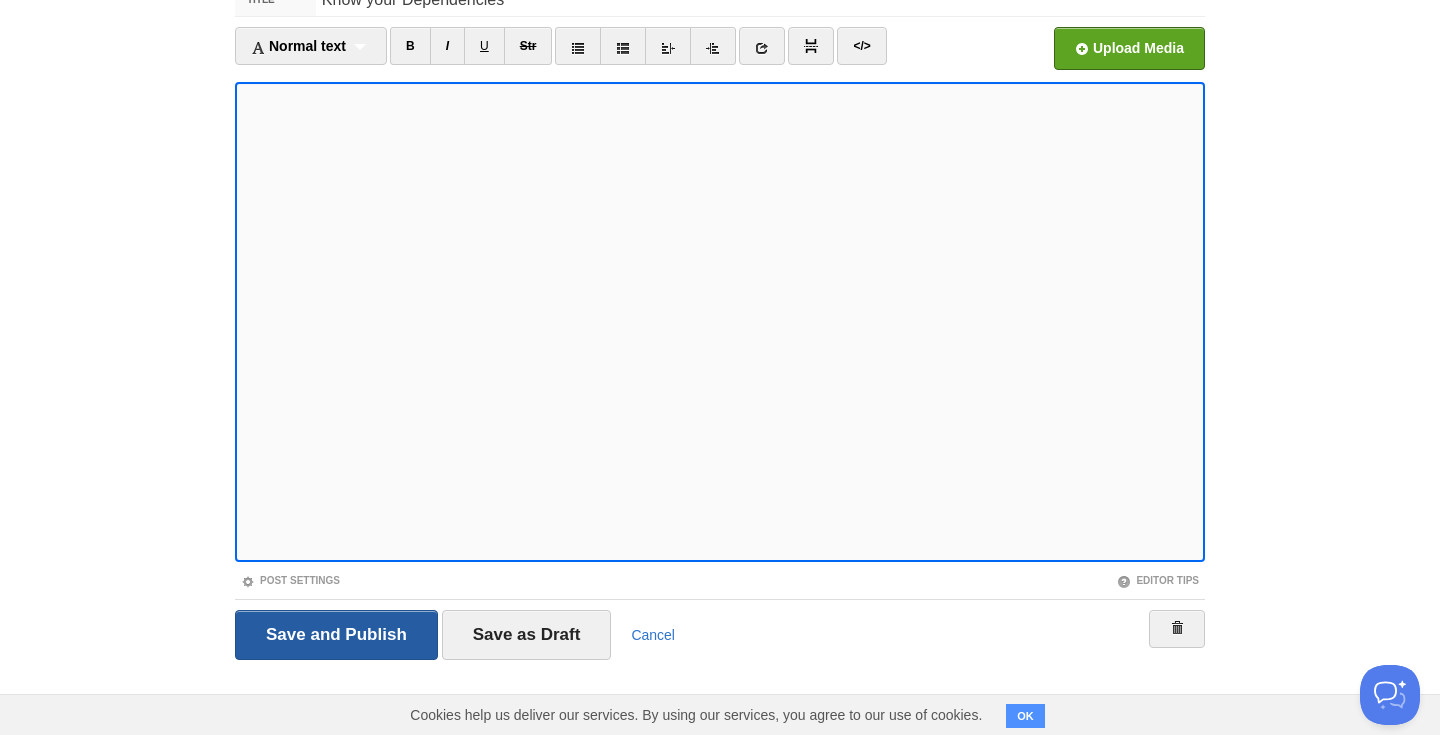 scroll, scrollTop: 110, scrollLeft: 0, axis: vertical 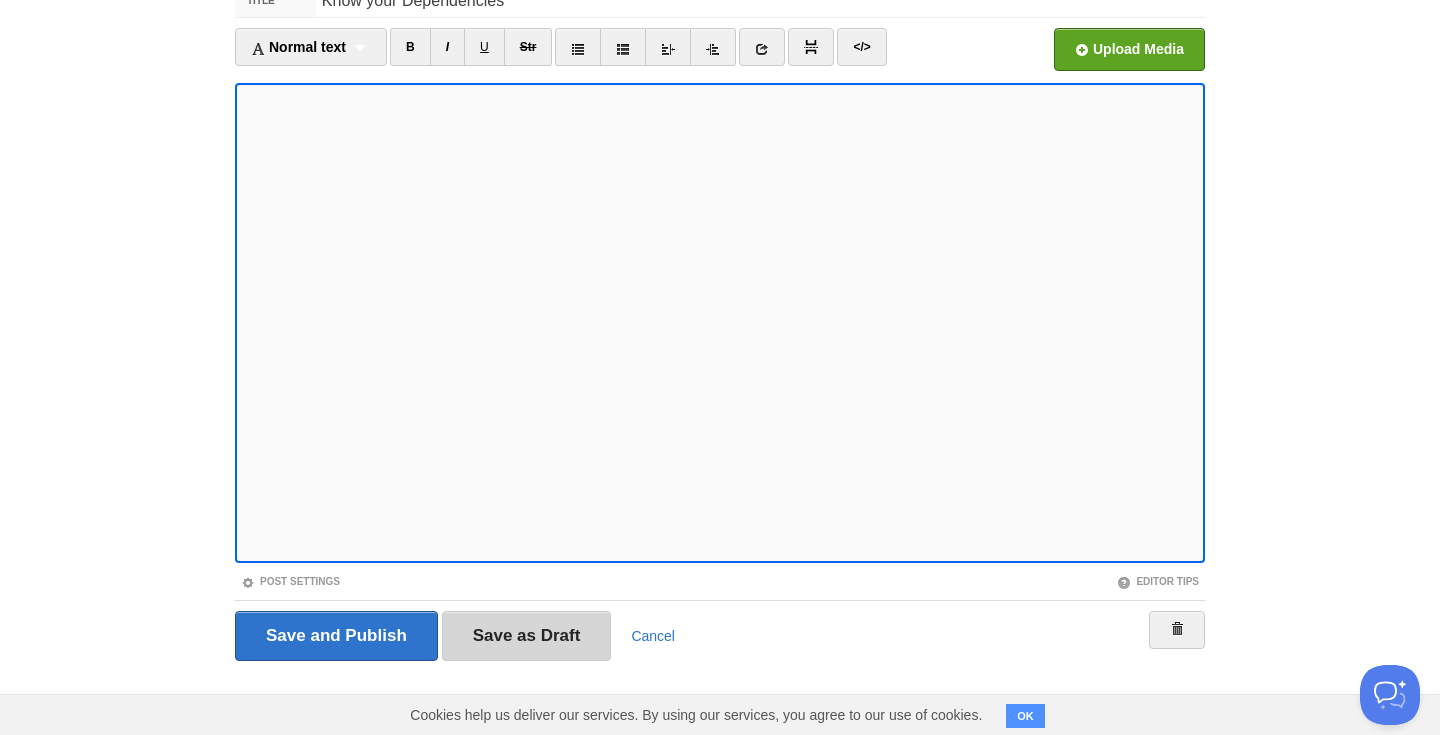 click on "Save as Draft" at bounding box center [527, 636] 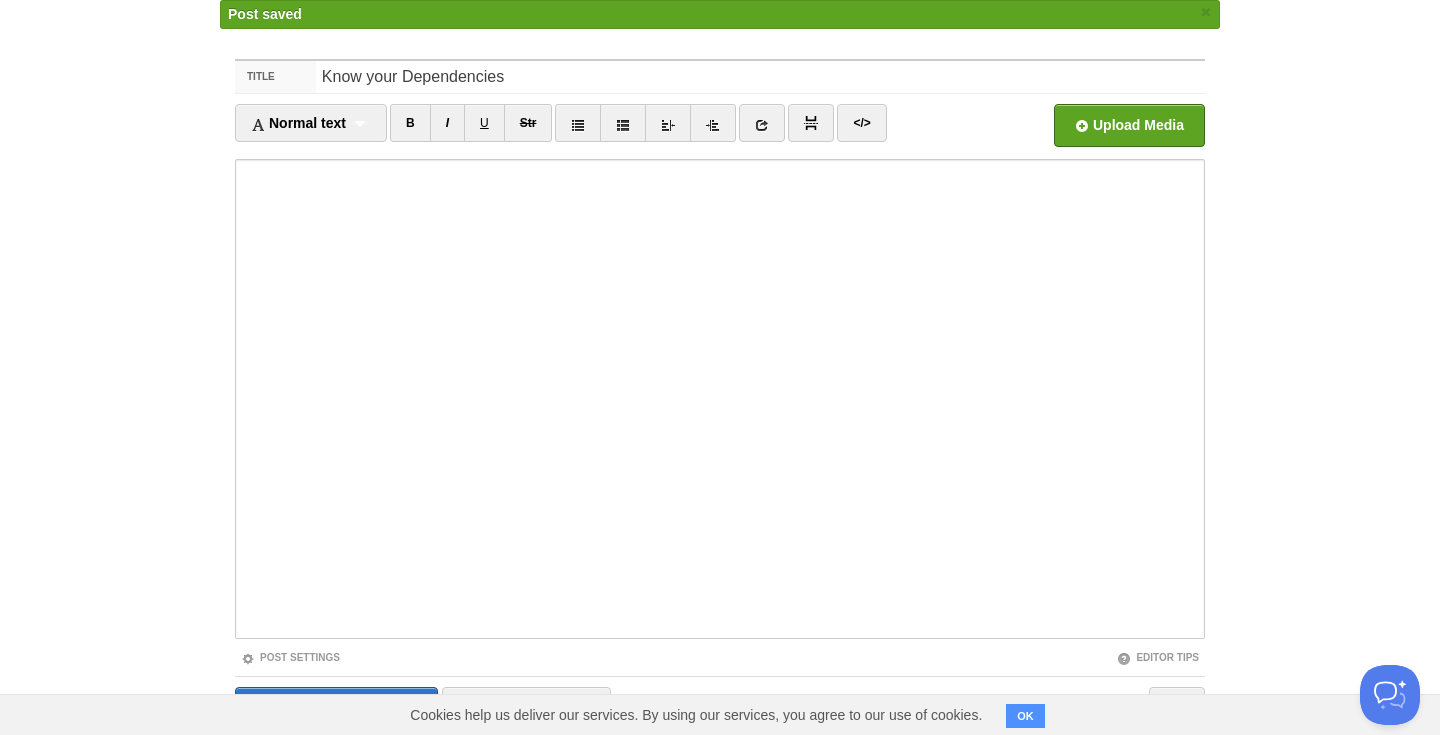 scroll, scrollTop: 0, scrollLeft: 0, axis: both 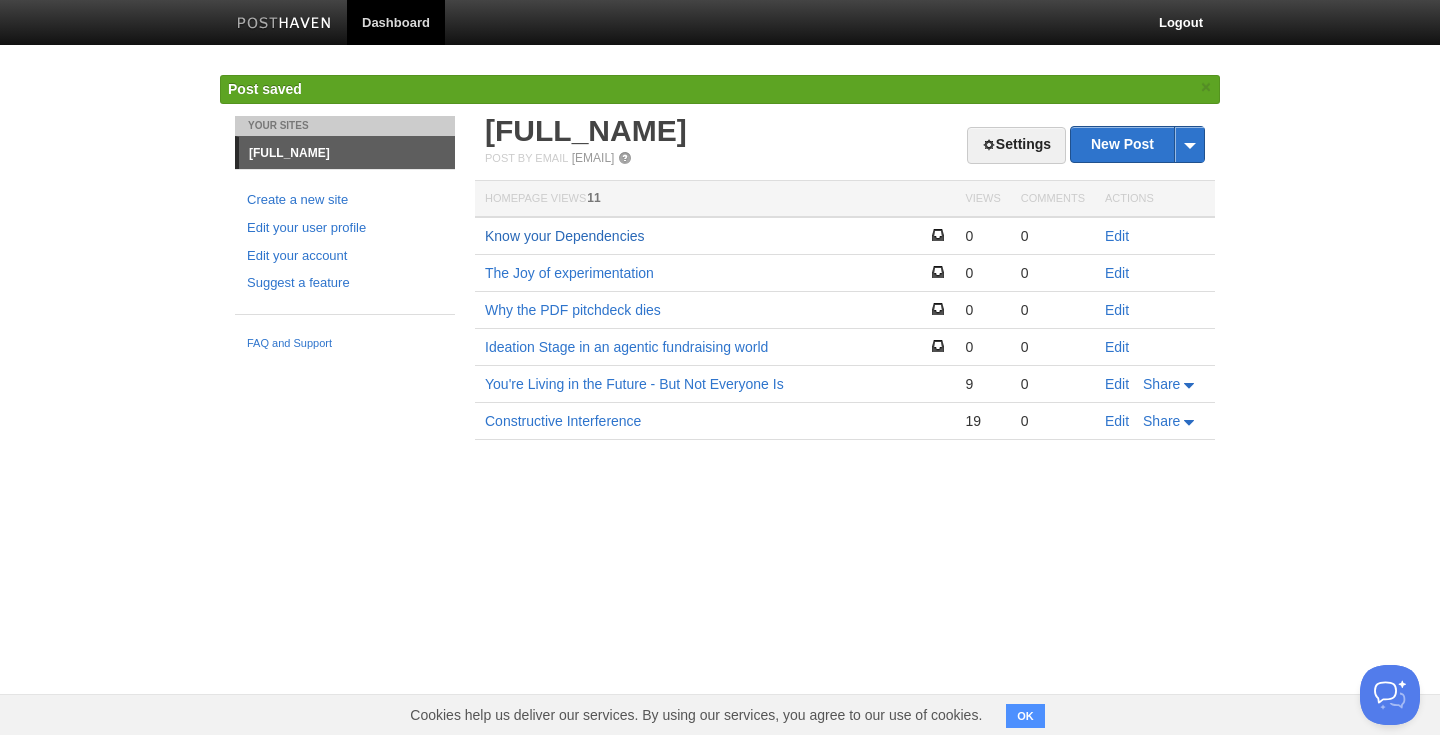 click on "Know your Dependencies" at bounding box center [565, 236] 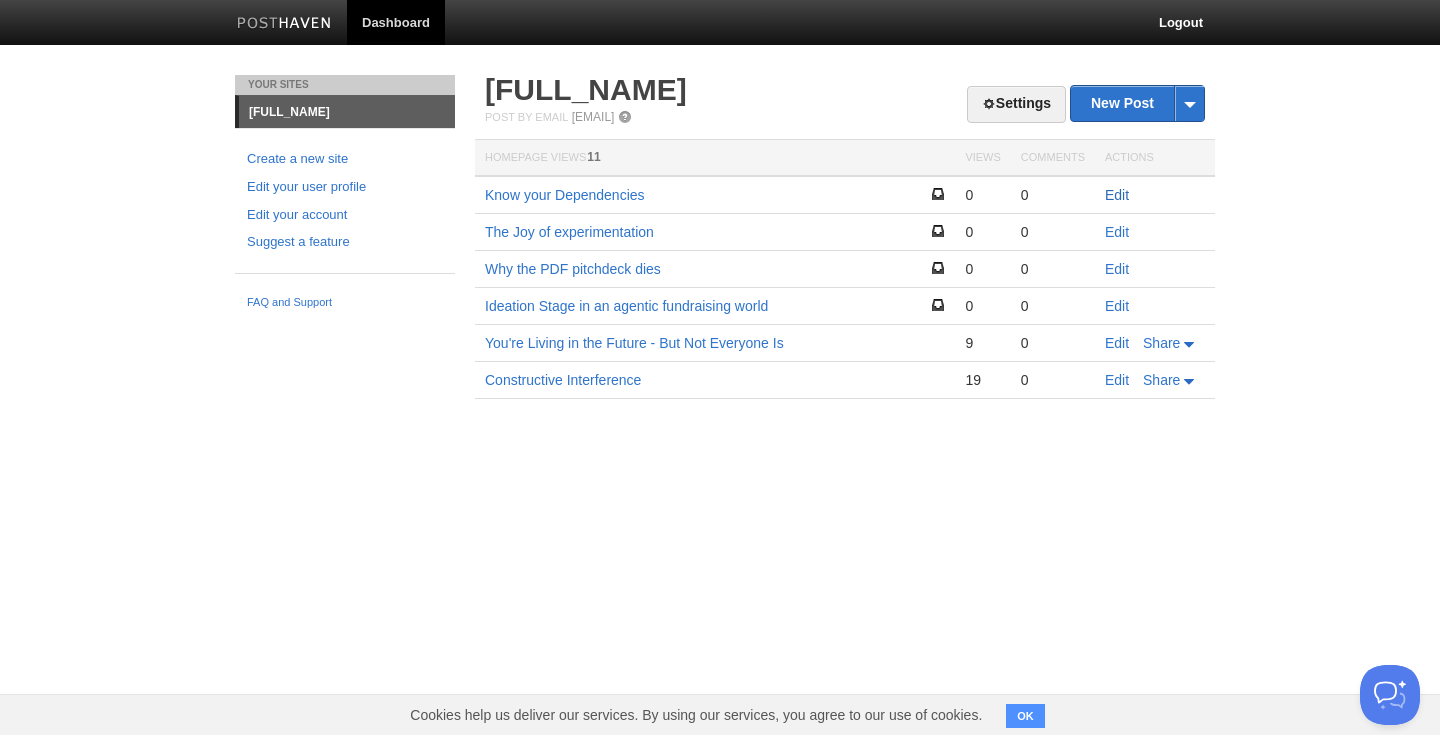 click on "Edit" at bounding box center (1117, 195) 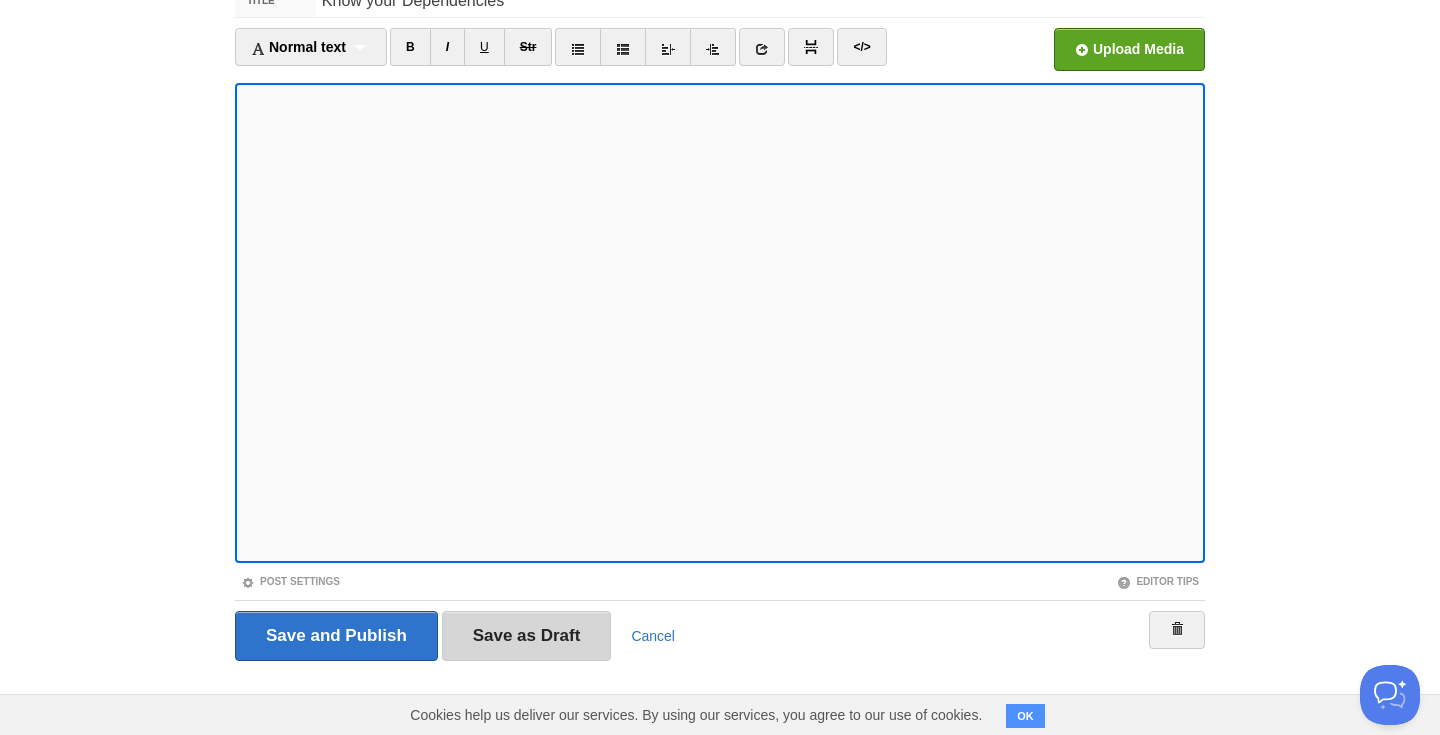 click on "Save as Draft" at bounding box center [527, 636] 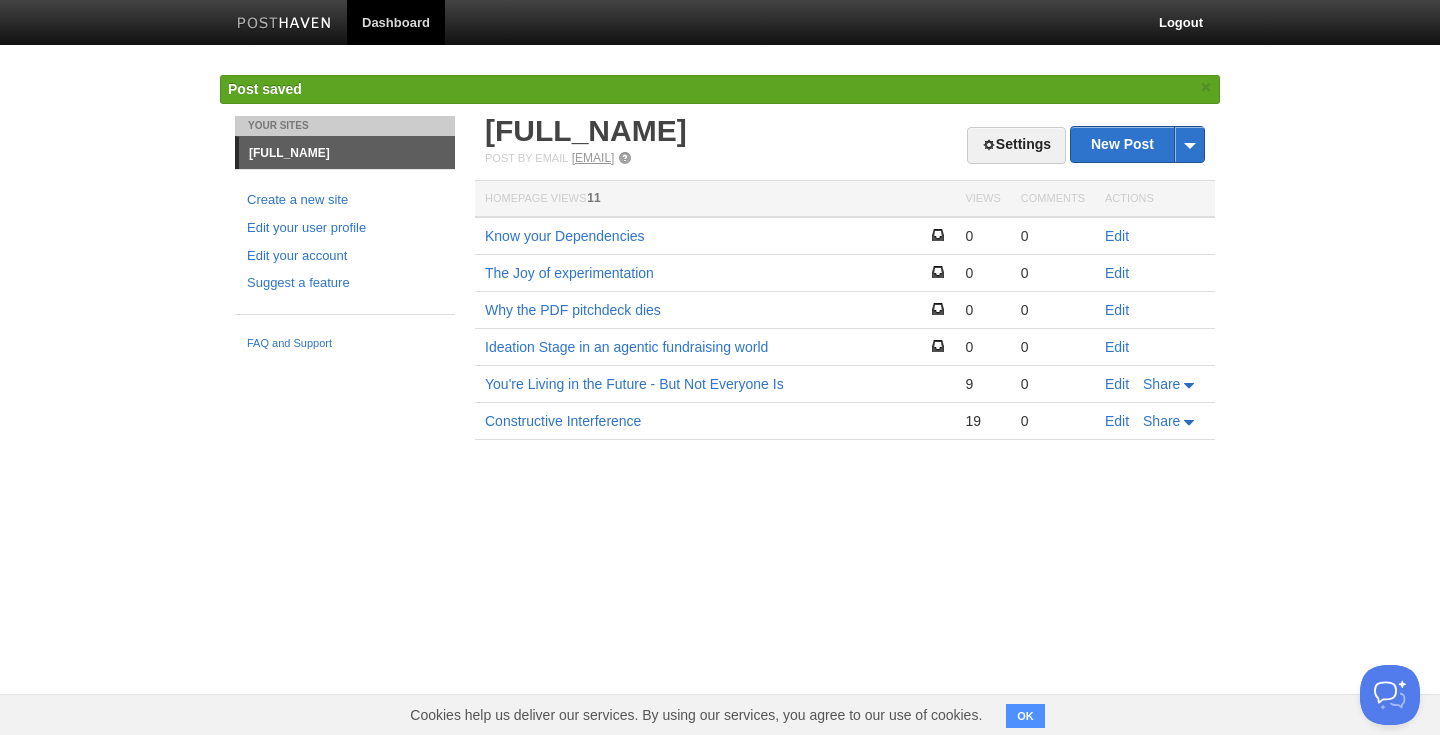 scroll, scrollTop: 0, scrollLeft: 0, axis: both 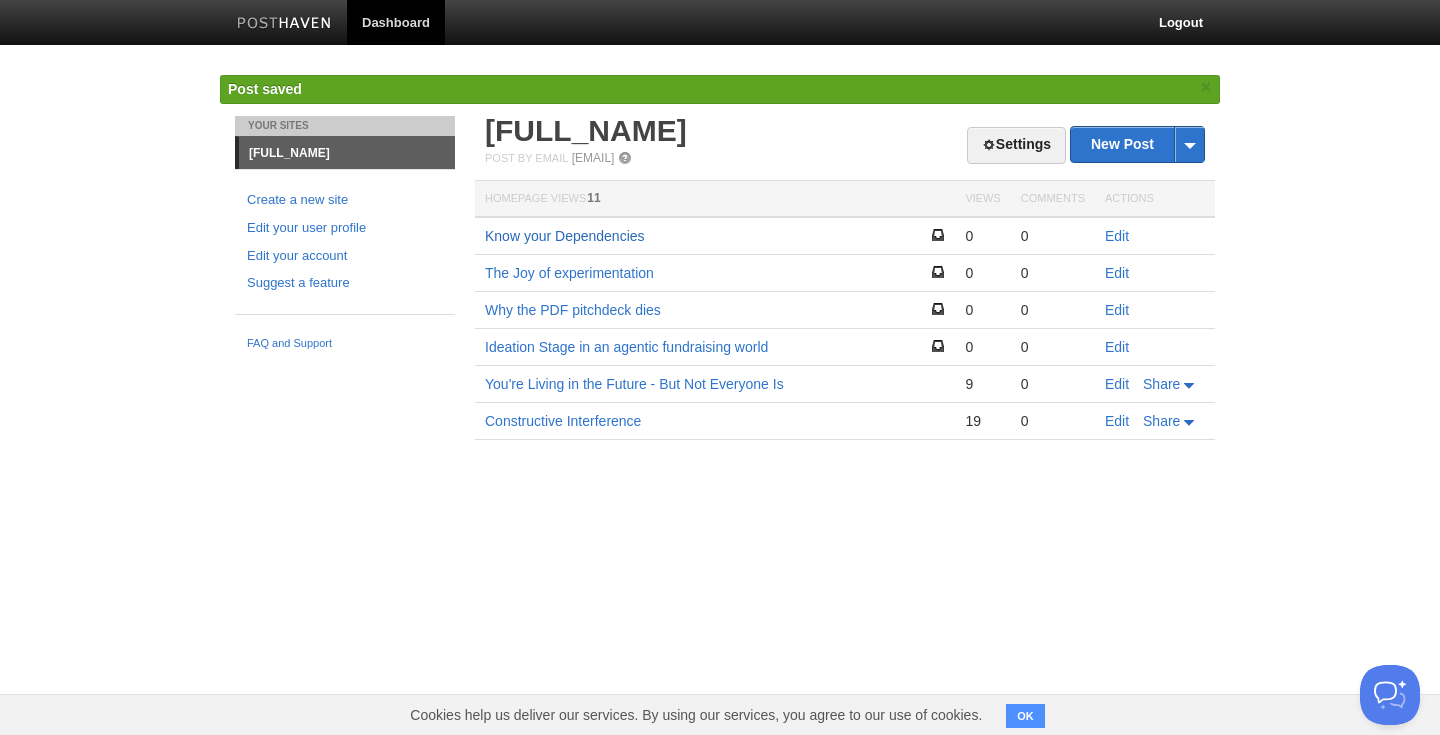 click on "Know your Dependencies" at bounding box center [565, 236] 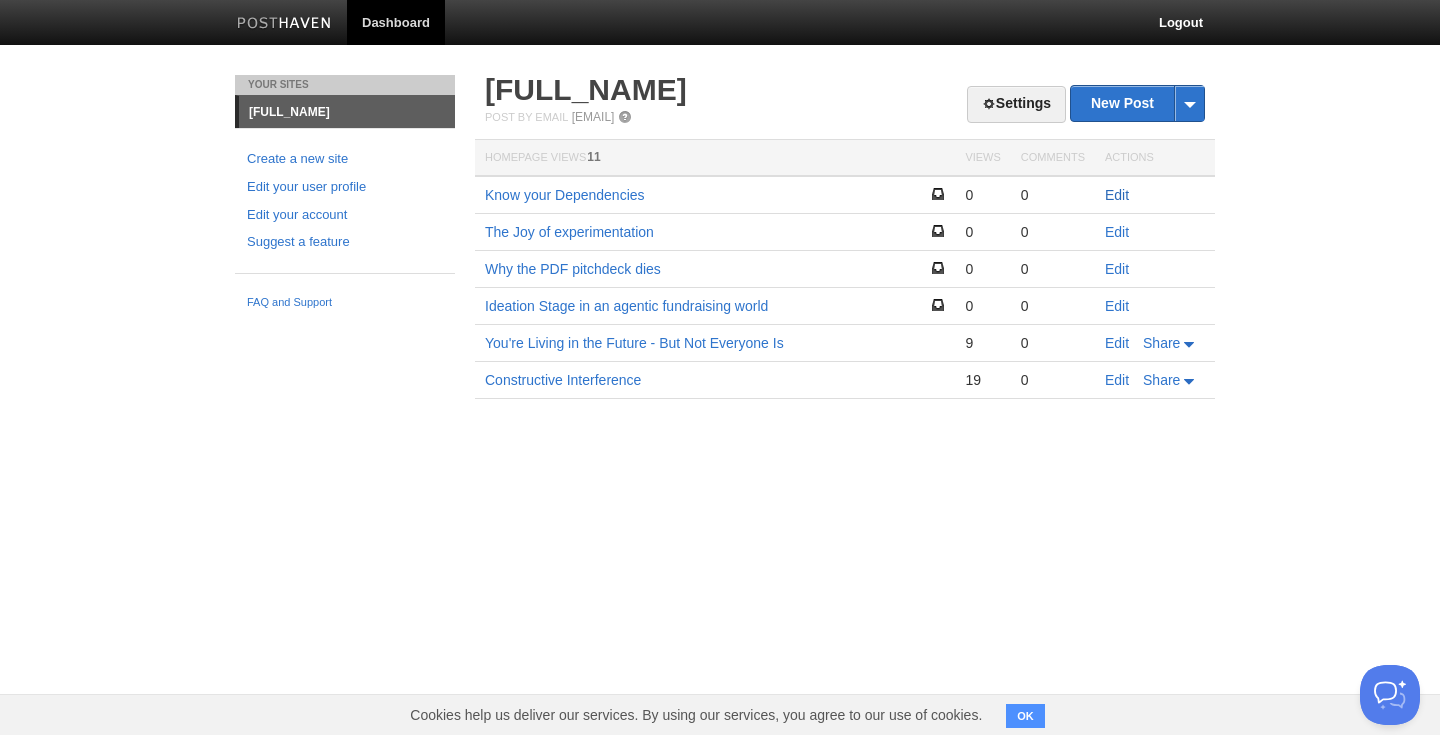 click on "Edit" at bounding box center [1117, 195] 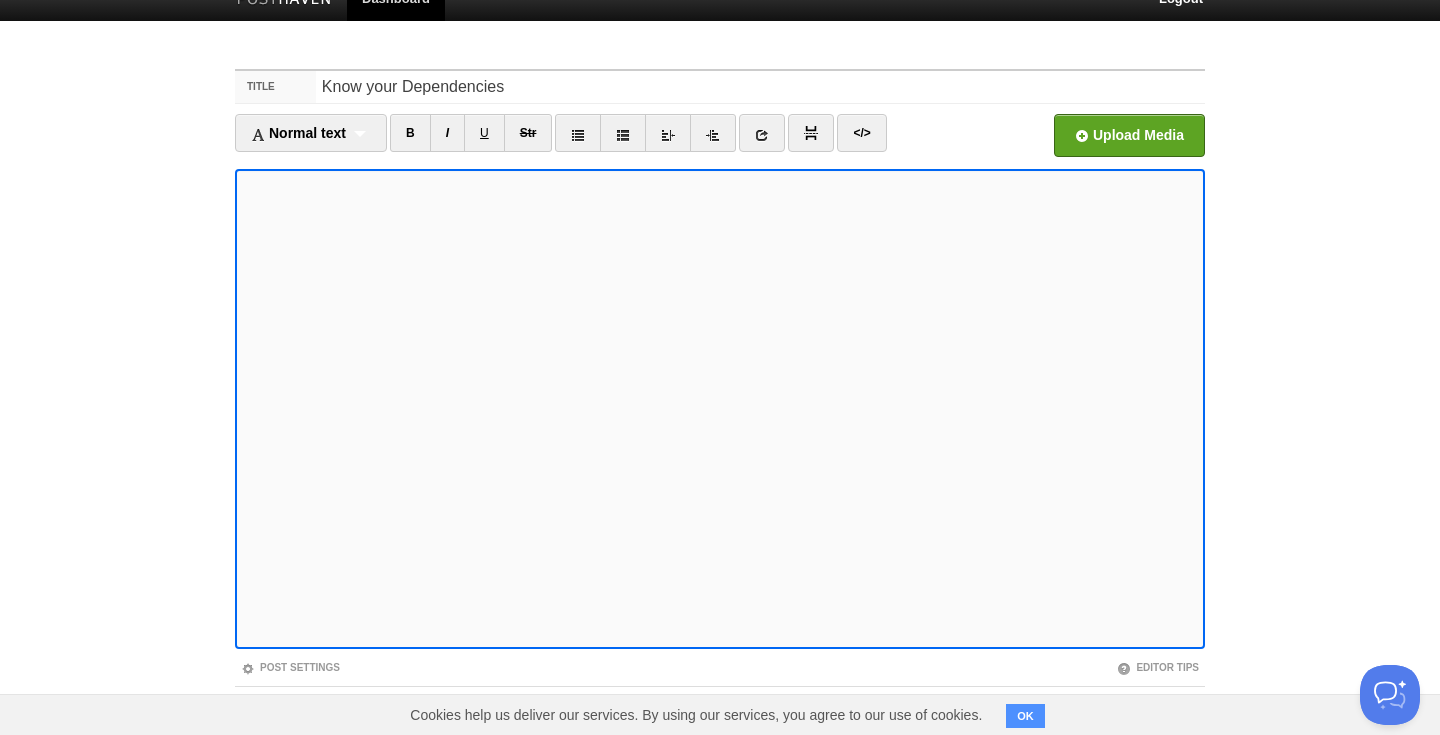 scroll, scrollTop: 39, scrollLeft: 0, axis: vertical 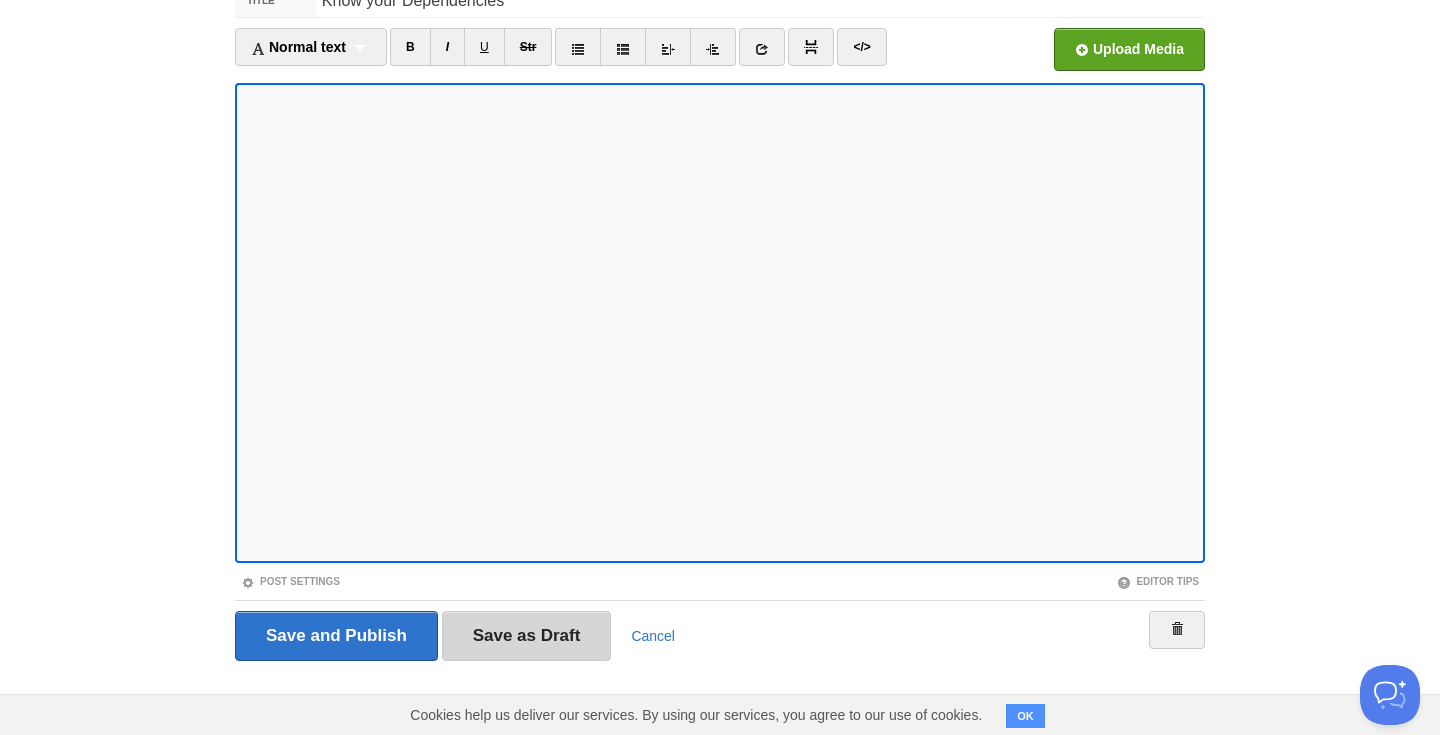 click on "Save as Draft" at bounding box center (527, 636) 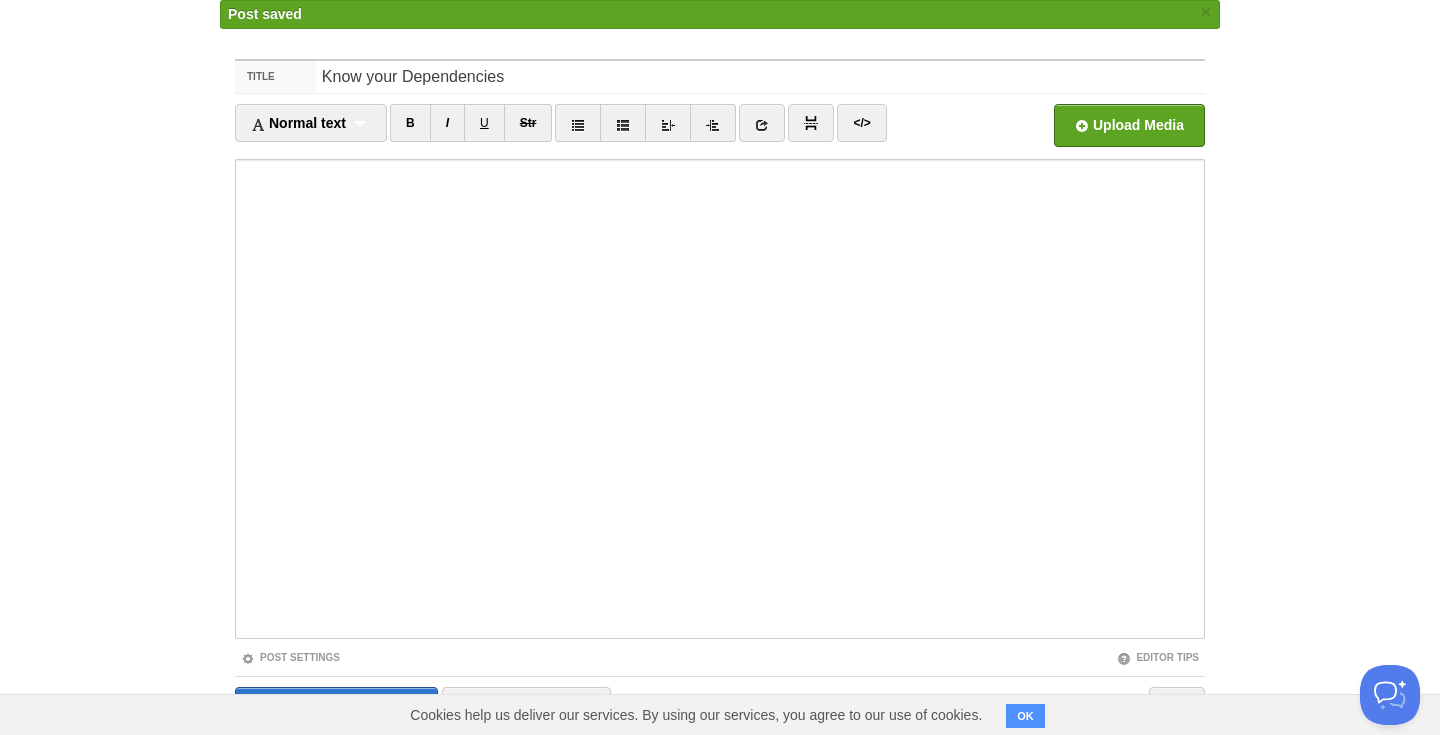 scroll, scrollTop: 0, scrollLeft: 0, axis: both 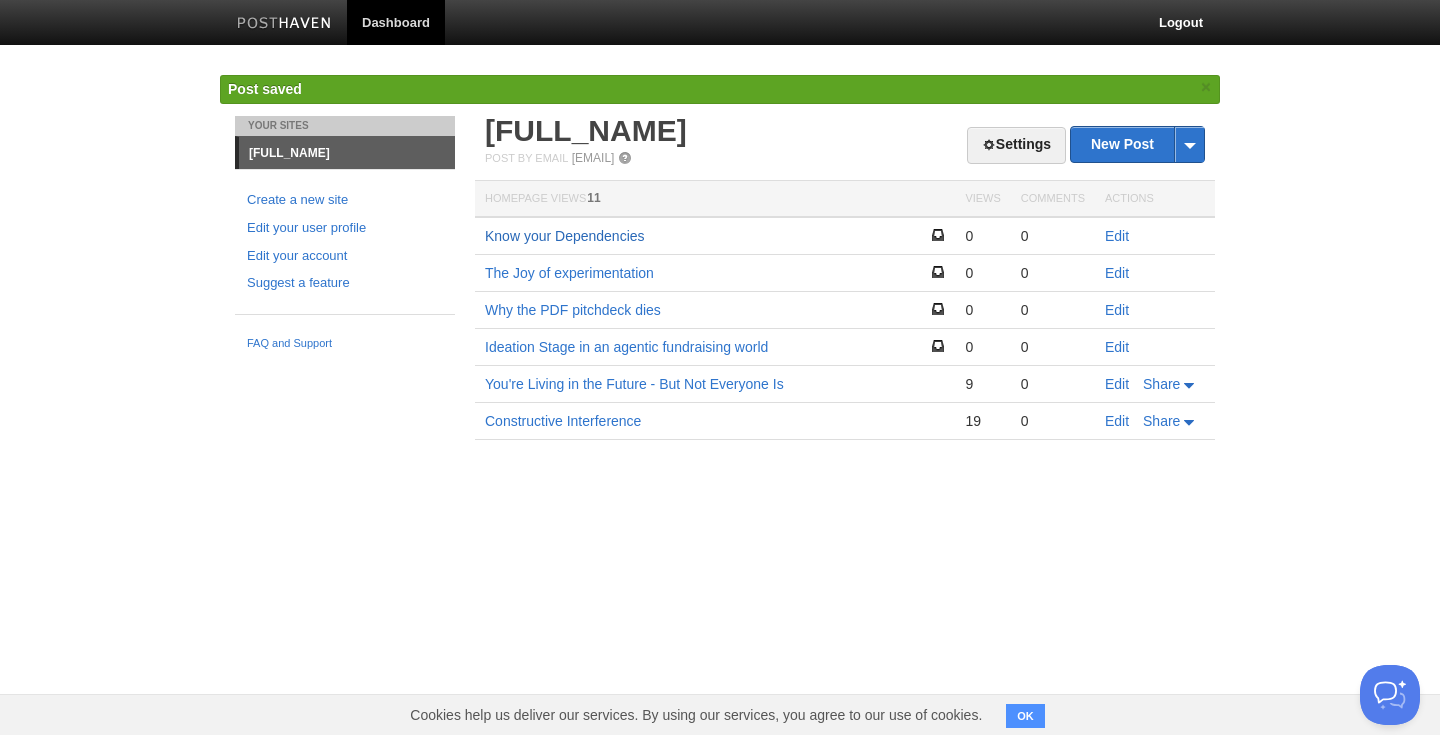 click on "Know your Dependencies" at bounding box center [565, 236] 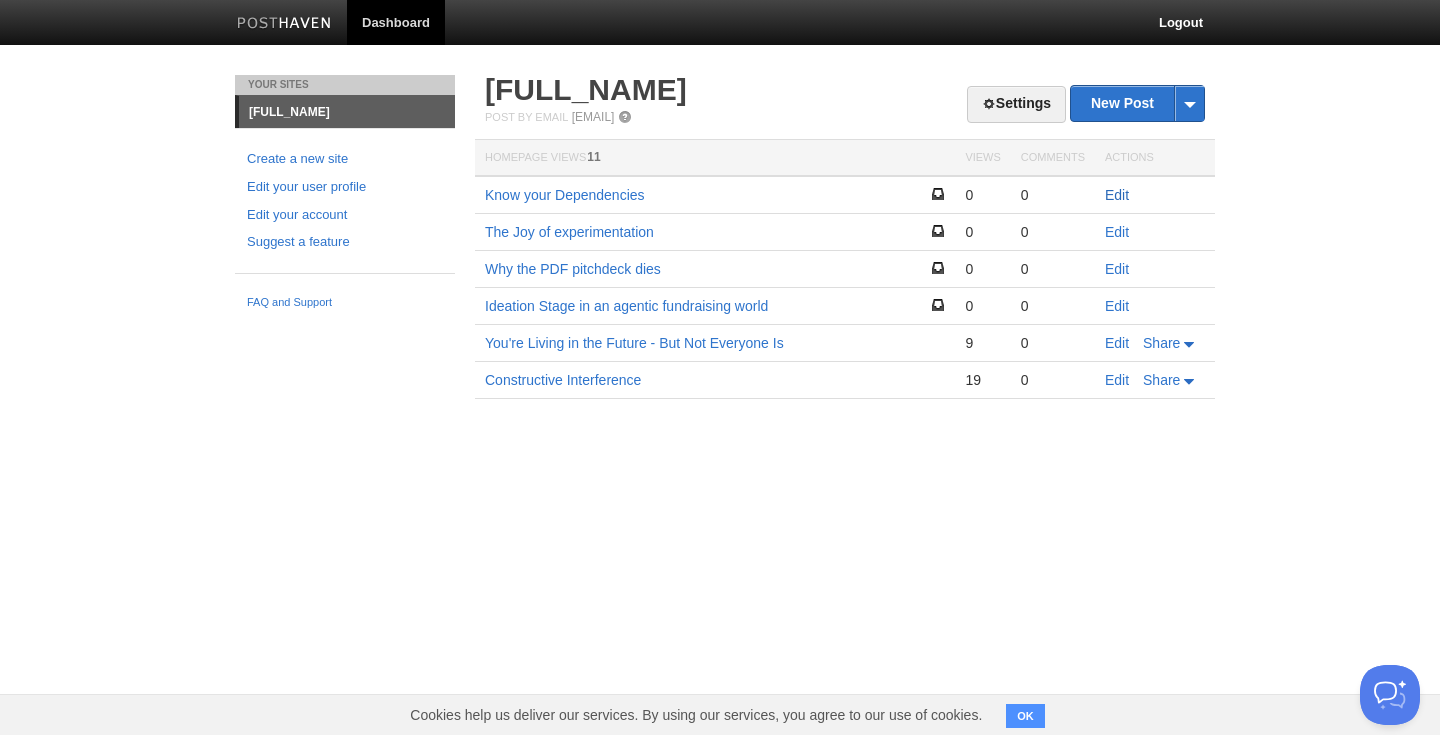 click on "Edit" at bounding box center [1117, 195] 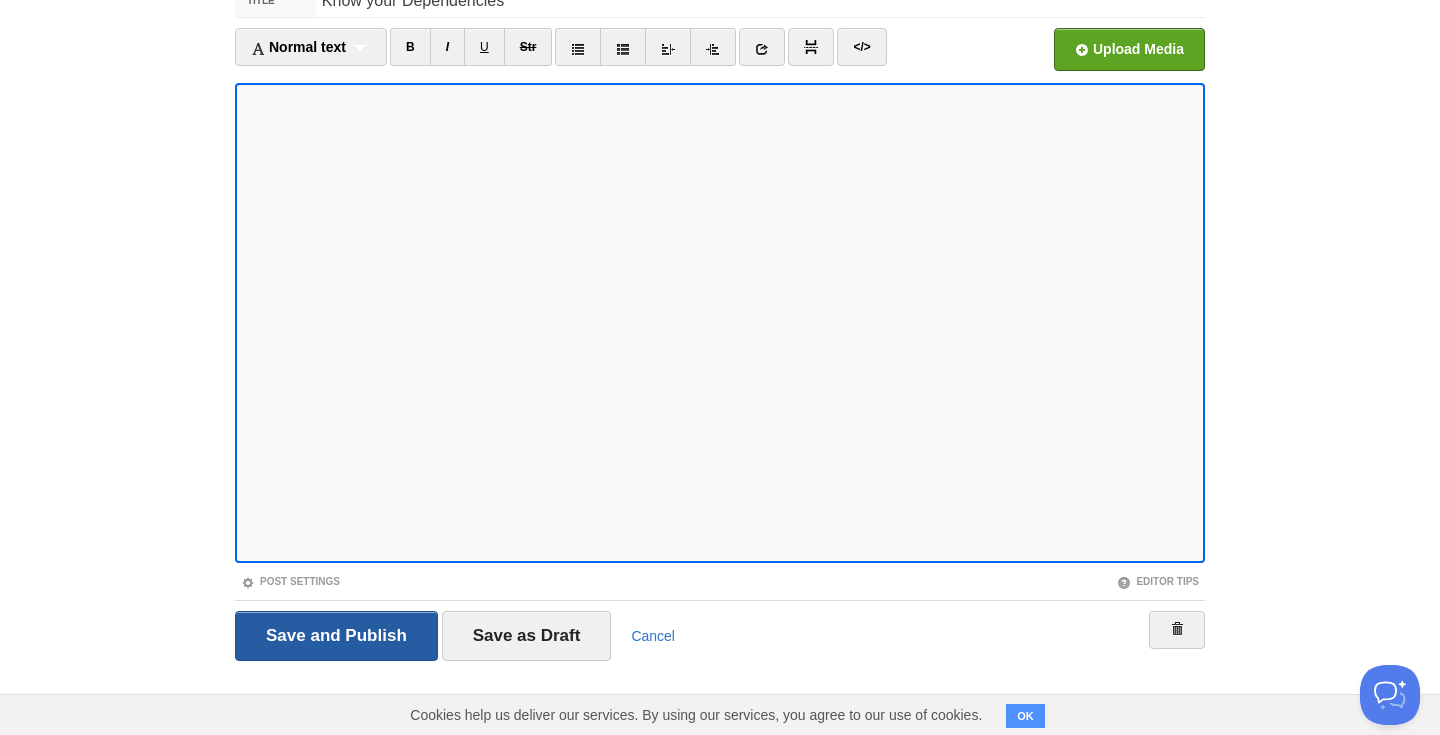click on "Save and Publish" at bounding box center (336, 636) 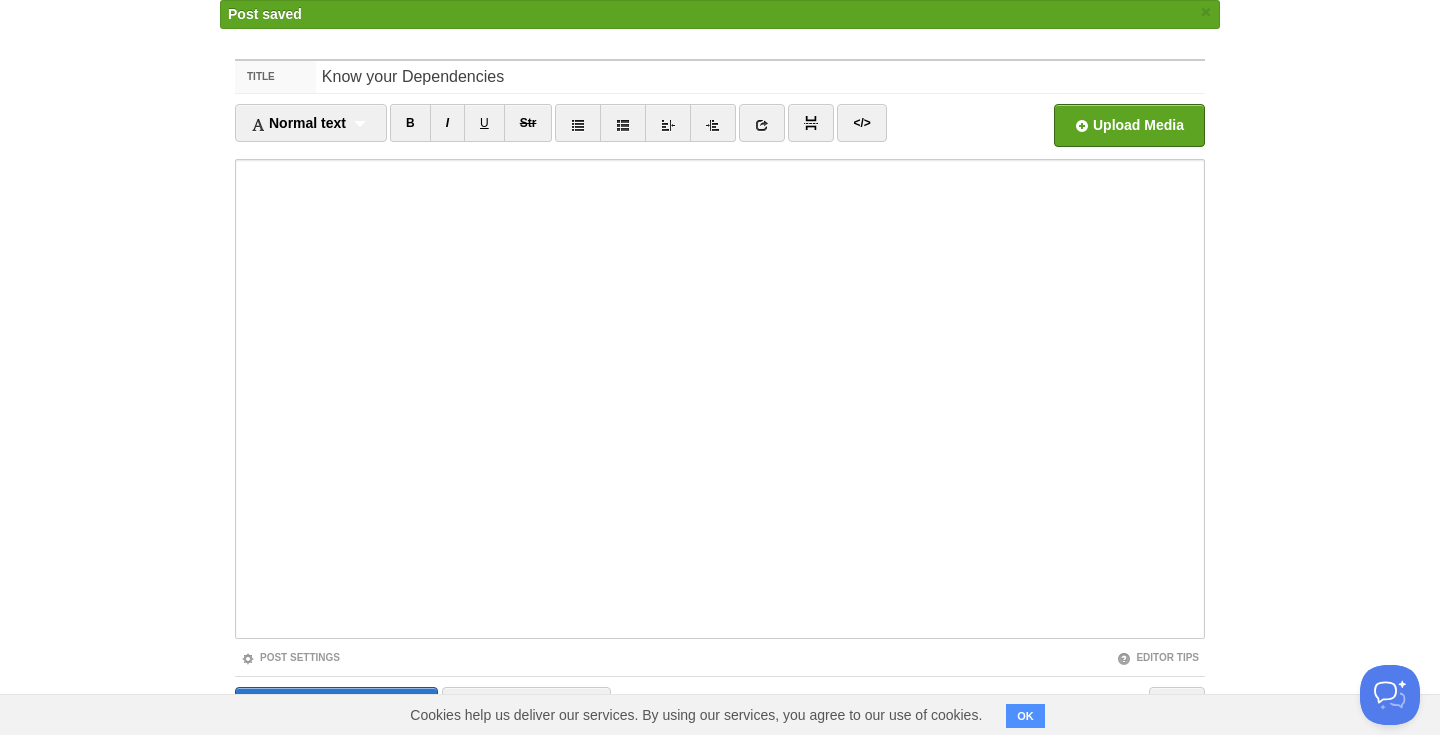 scroll, scrollTop: 0, scrollLeft: 0, axis: both 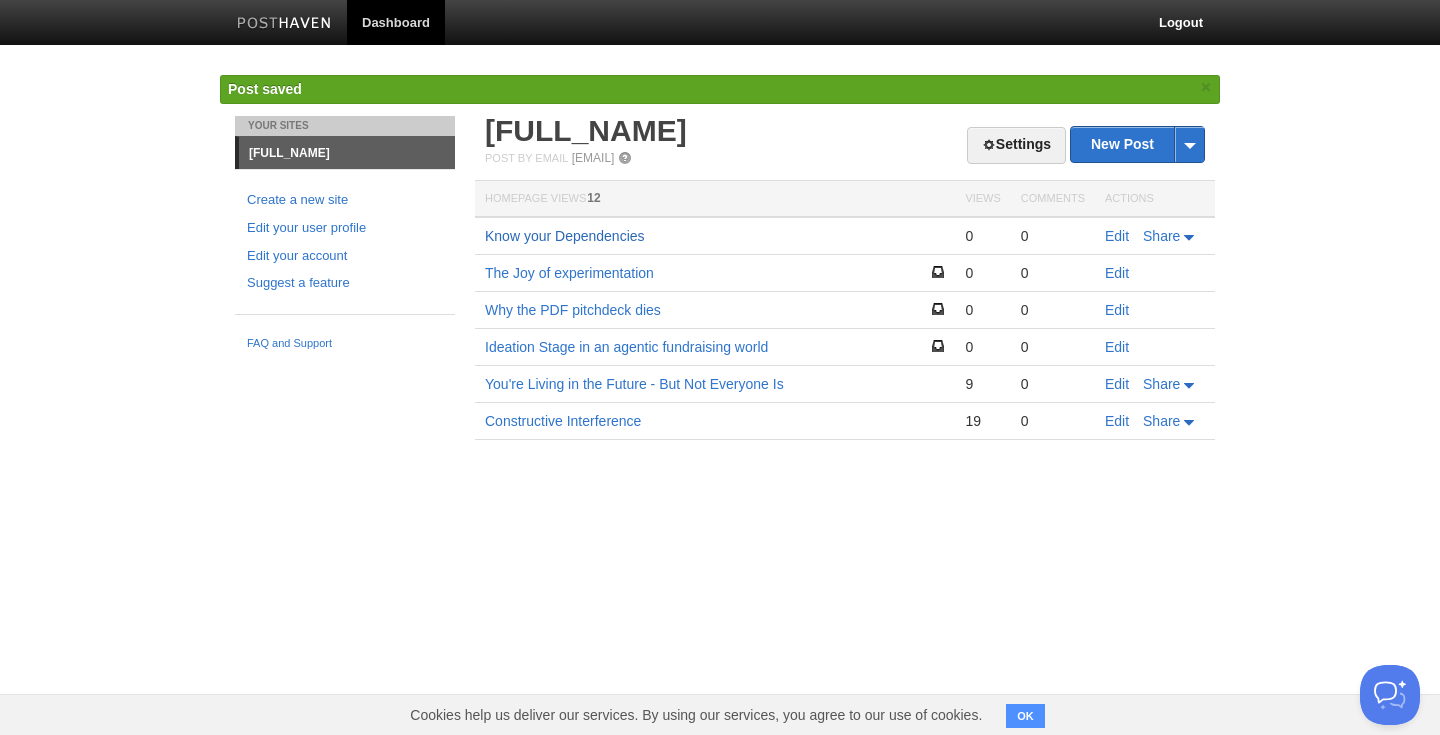 click on "Know your Dependencies" at bounding box center [565, 236] 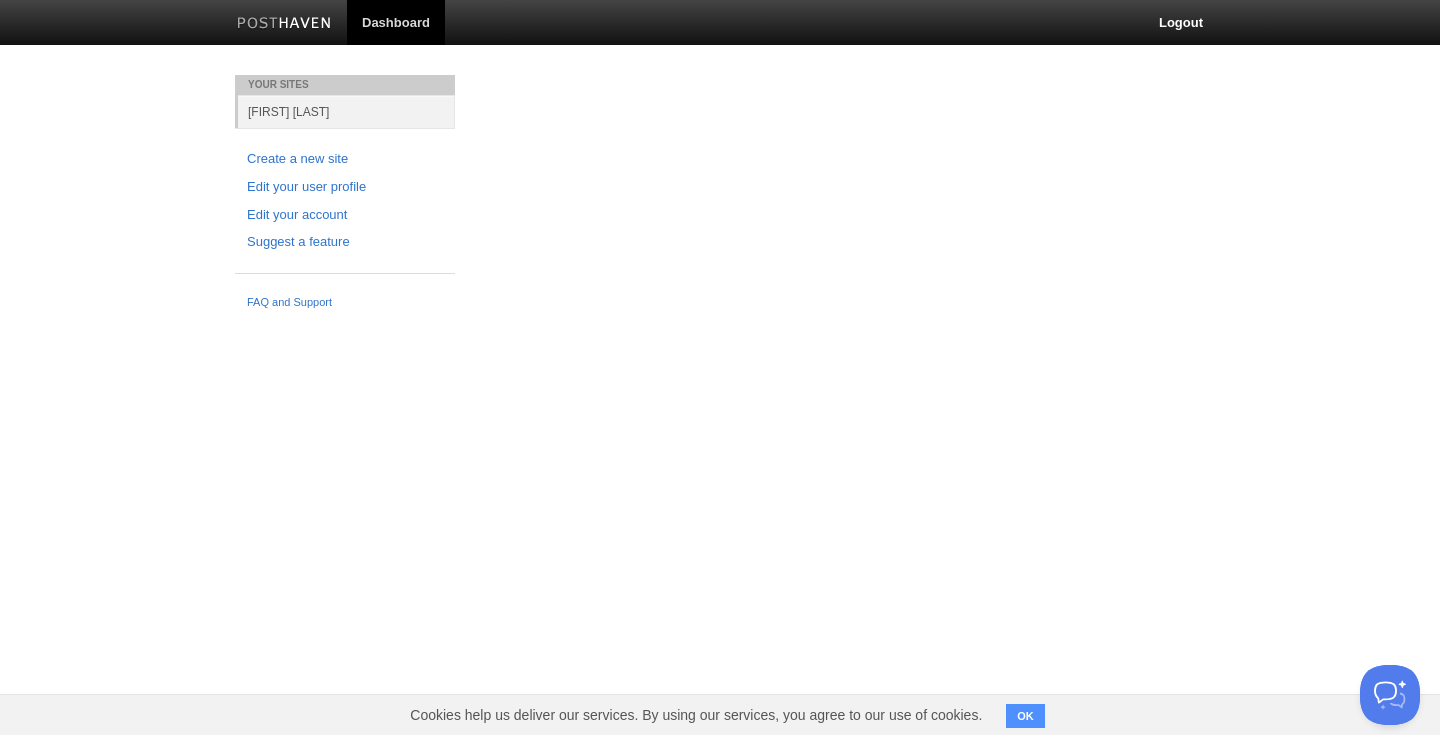 scroll, scrollTop: 0, scrollLeft: 0, axis: both 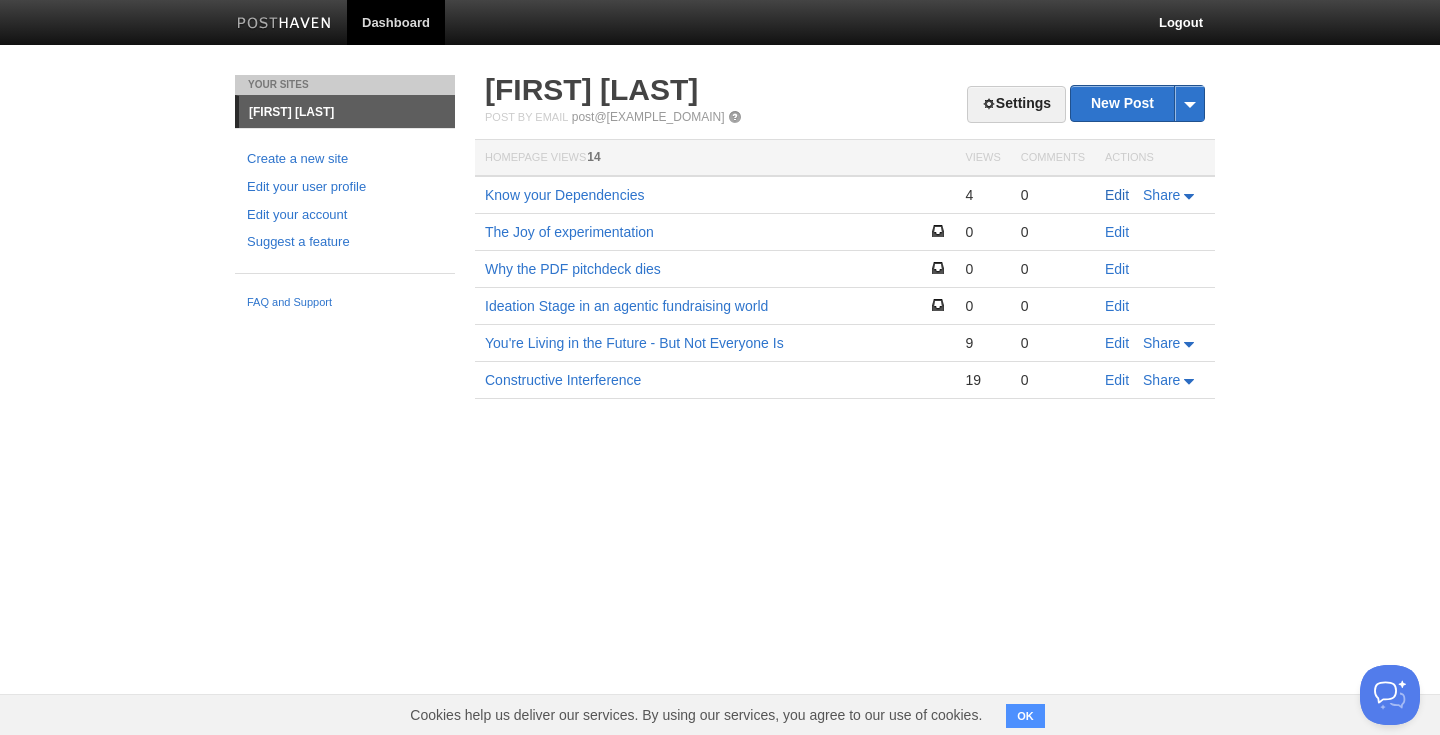 click on "Edit" at bounding box center (1117, 195) 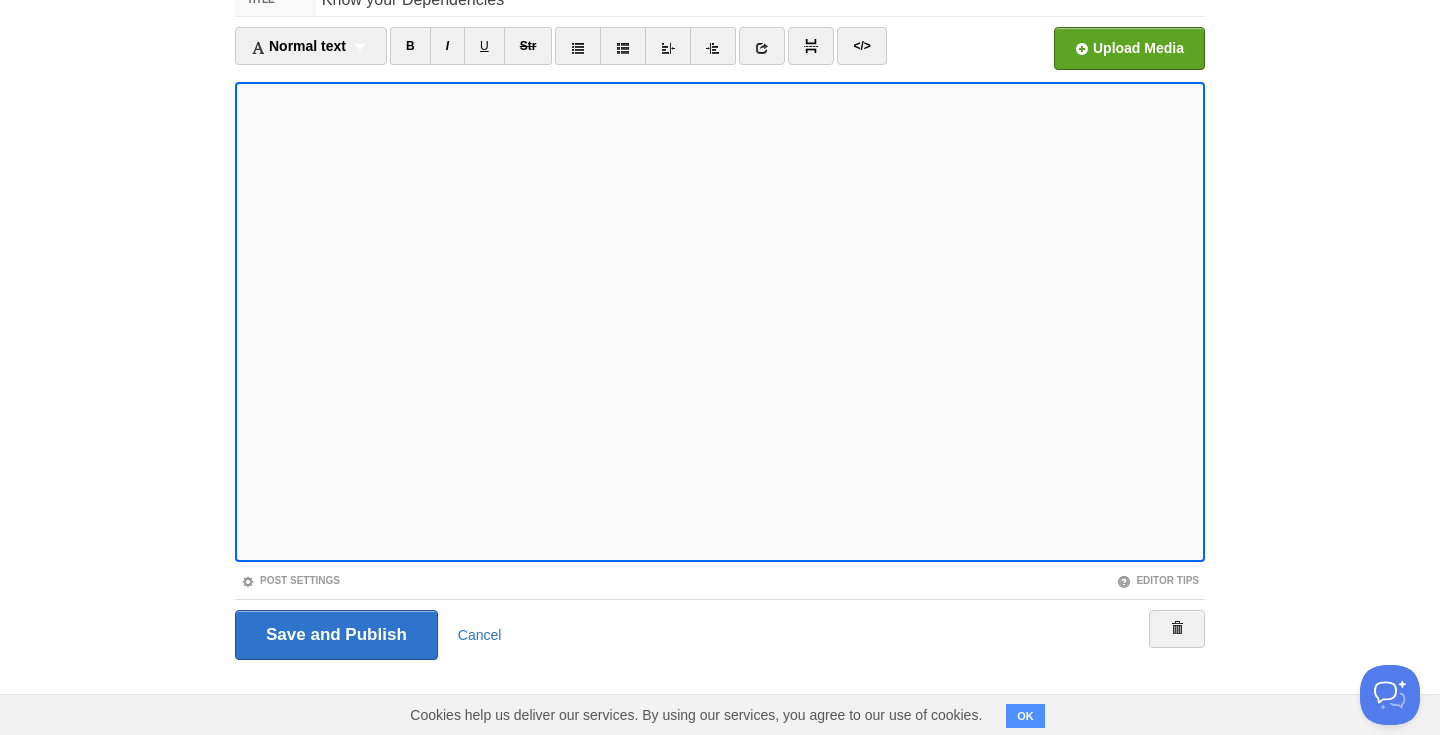 scroll, scrollTop: 110, scrollLeft: 0, axis: vertical 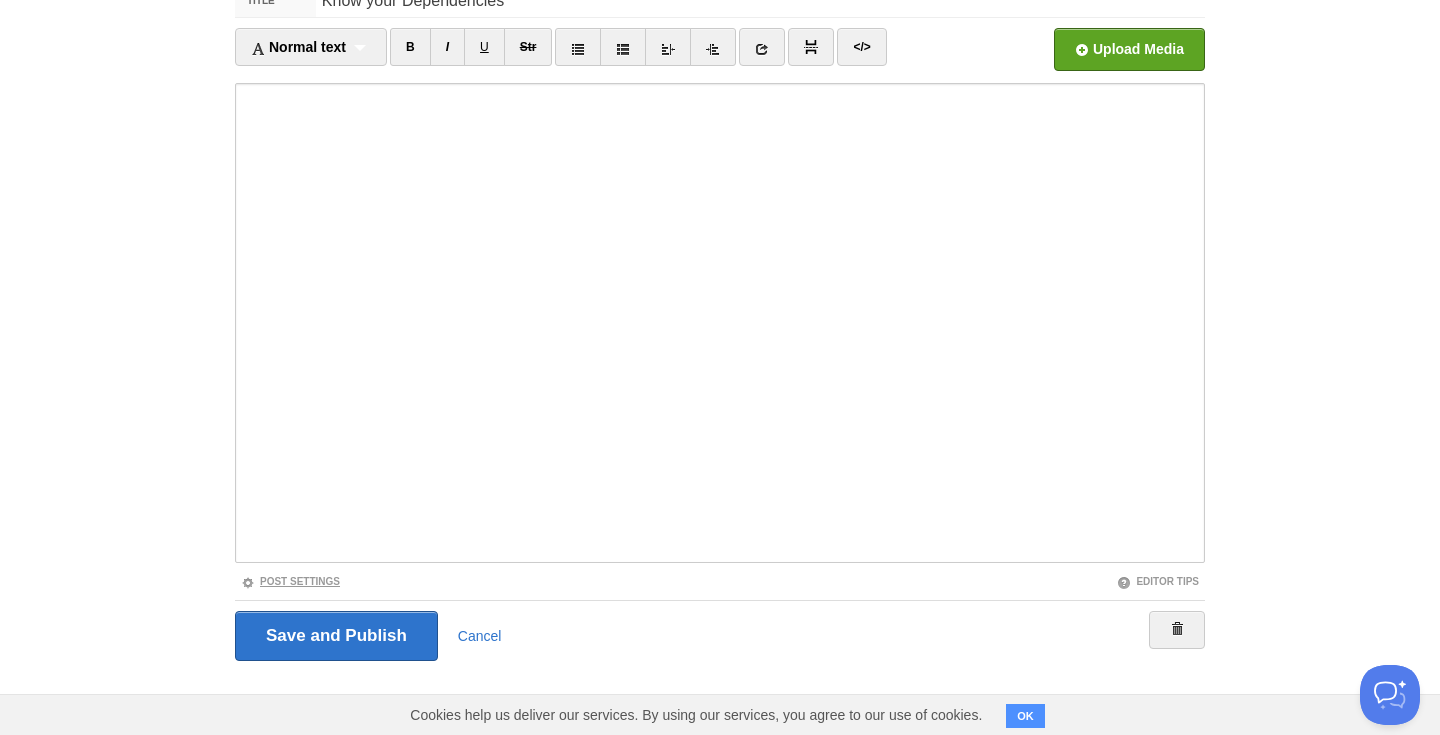 click on "Post Settings" at bounding box center [290, 581] 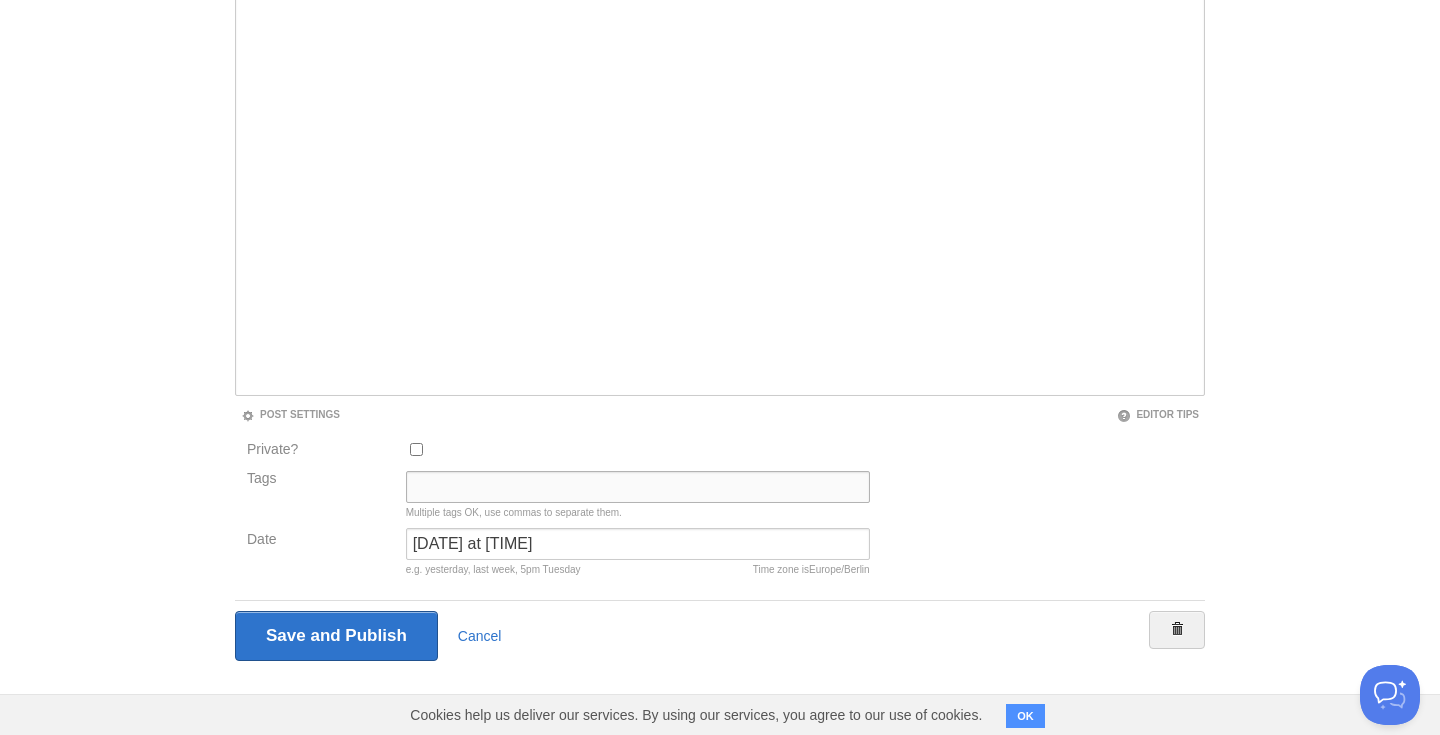 scroll, scrollTop: 276, scrollLeft: 0, axis: vertical 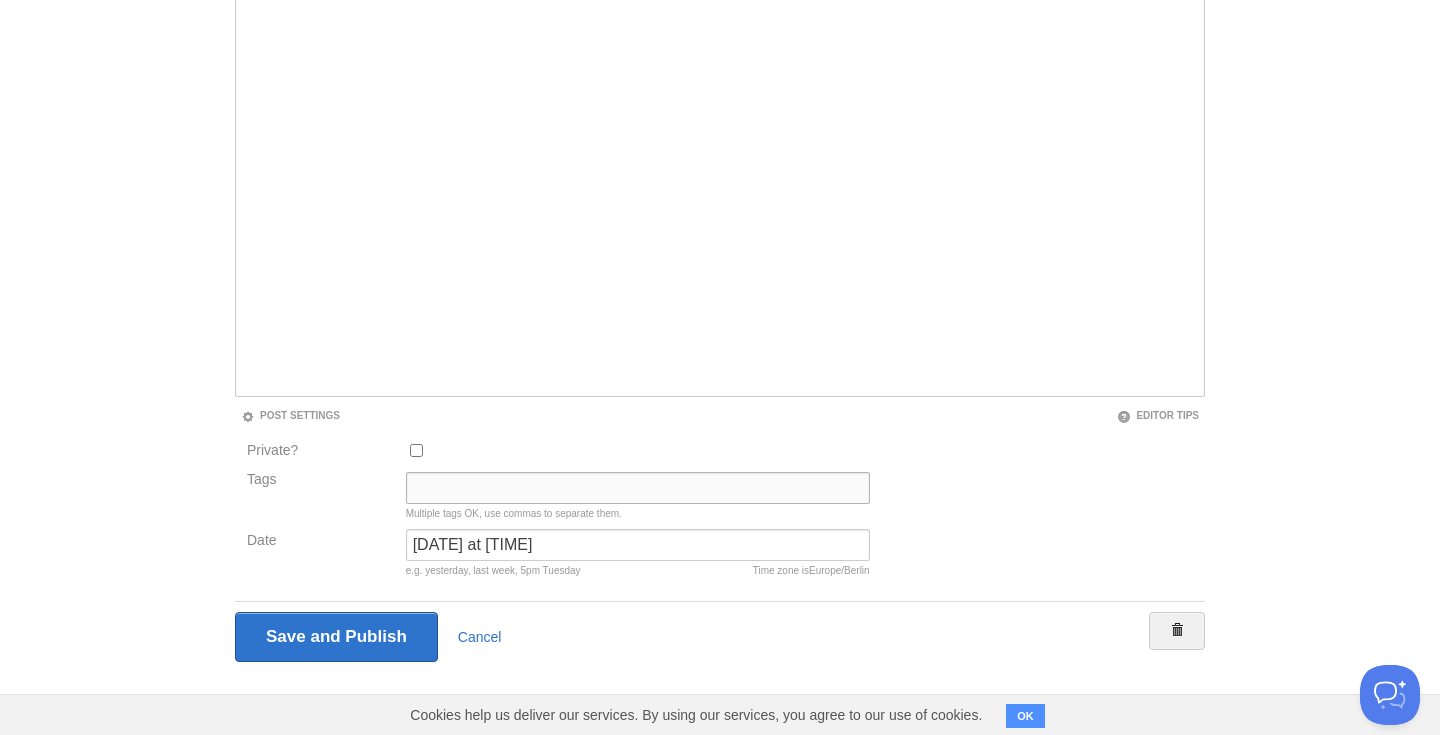 click on "Tags" at bounding box center [638, 488] 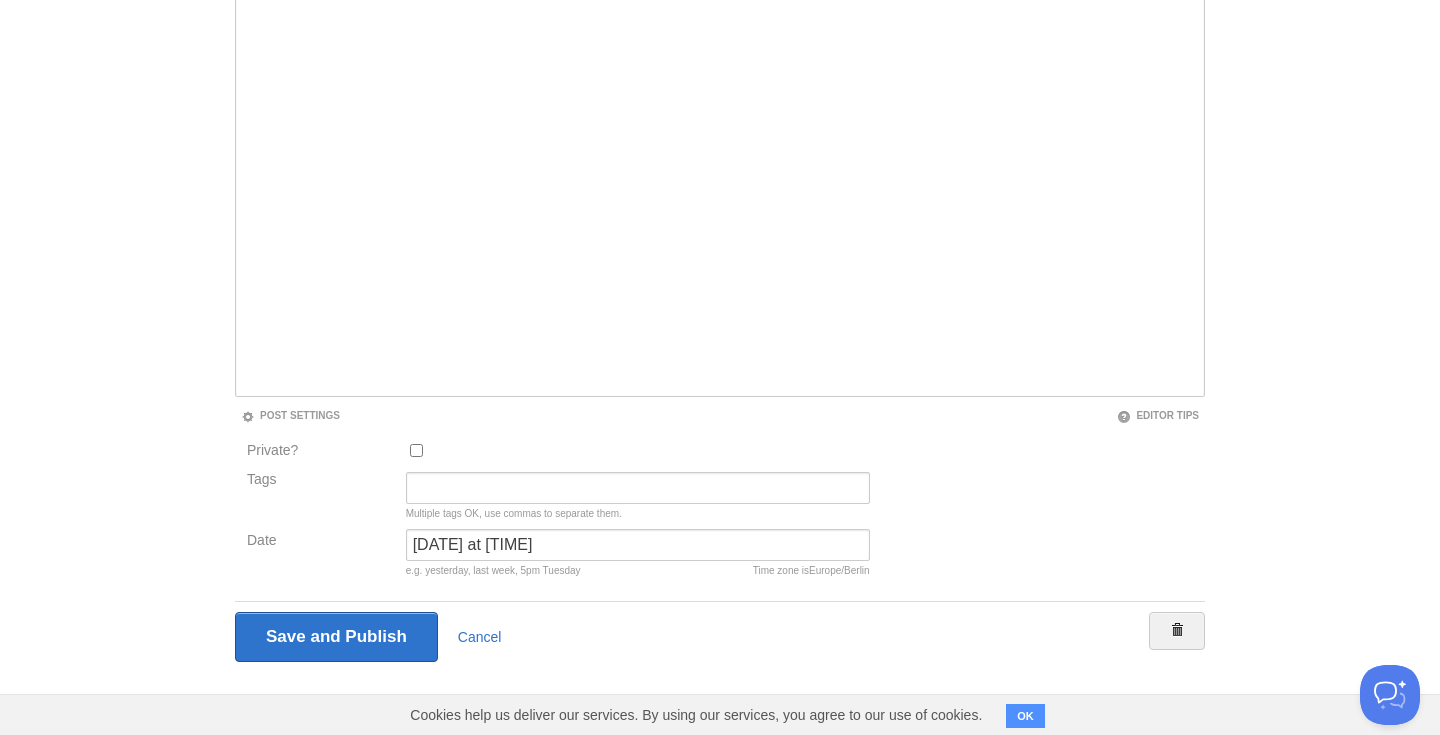 click on "Dashboard
Logout
Your Sites [LAST]
Create a new site
Edit your user profile
Edit your account
Suggest a feature
FAQ and Support
Title
Know your Dependencies
Normal text
Normal text
Heading 1
Heading 2
Heading 3
B
I
U
Str ×" at bounding box center (720, 230) 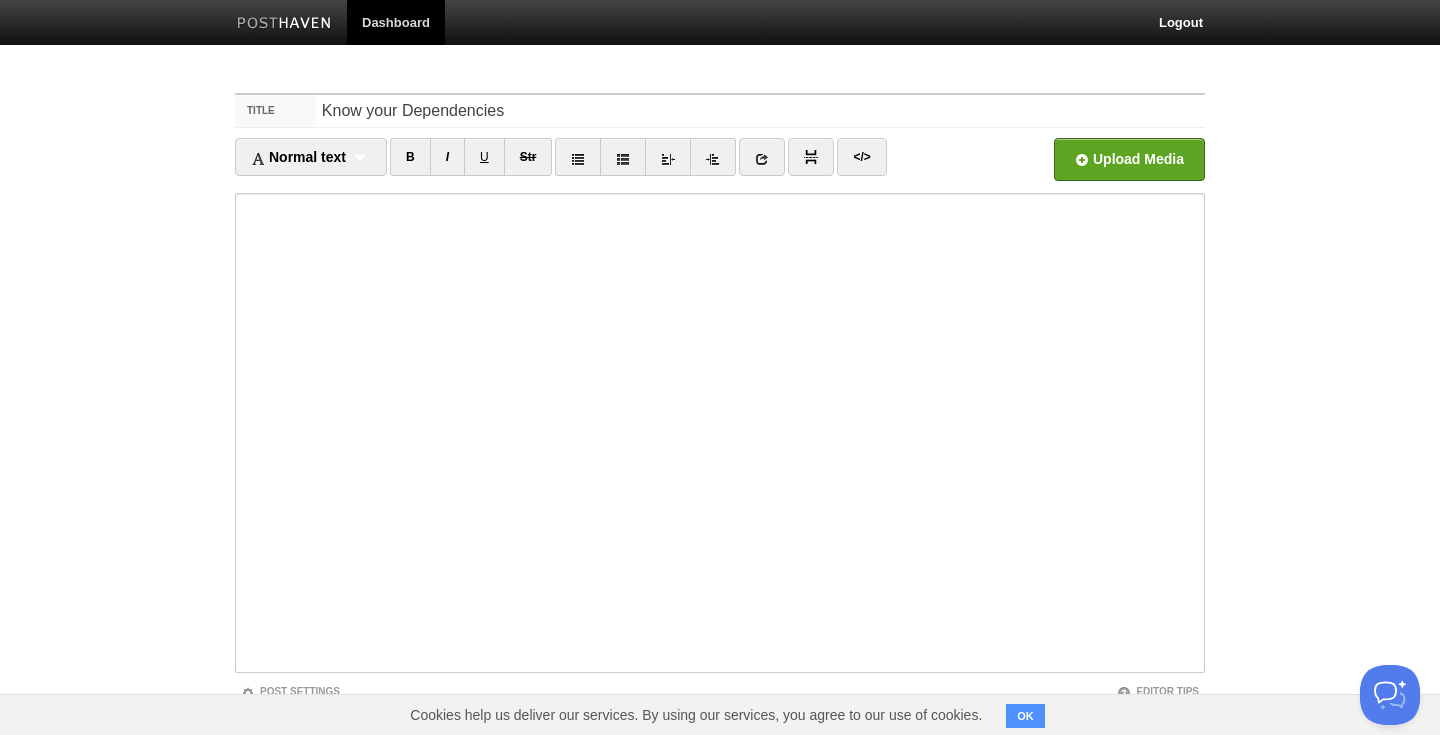 scroll, scrollTop: 0, scrollLeft: 0, axis: both 